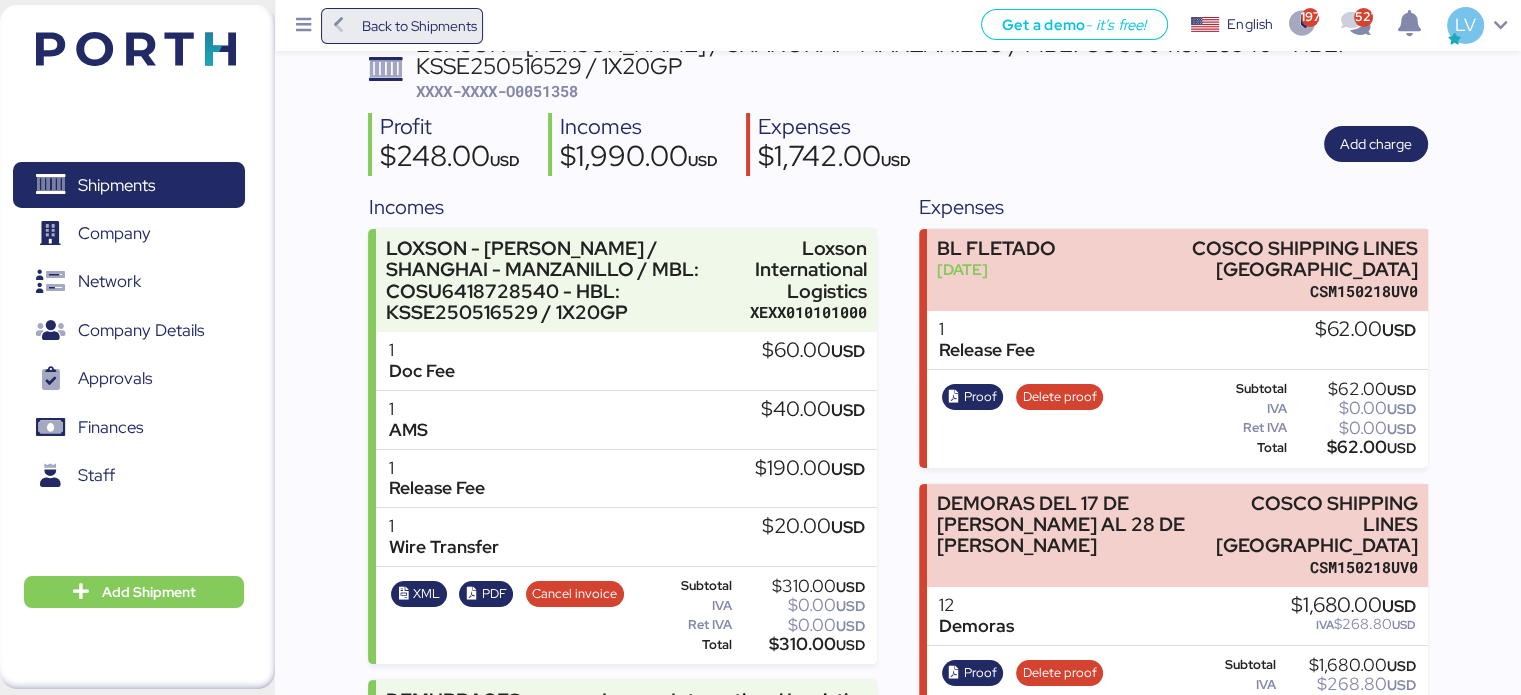 click on "Back to Shipments" at bounding box center (402, 26) 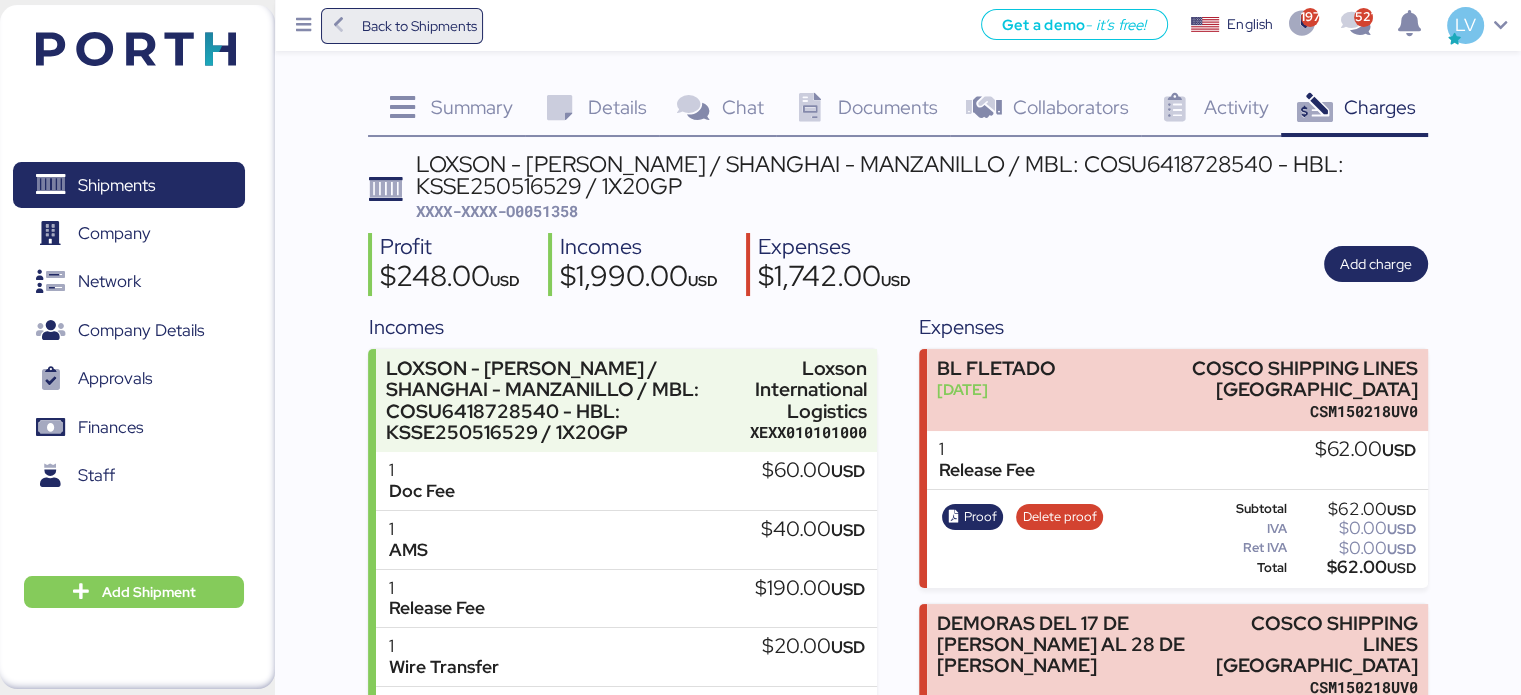 scroll, scrollTop: 0, scrollLeft: 0, axis: both 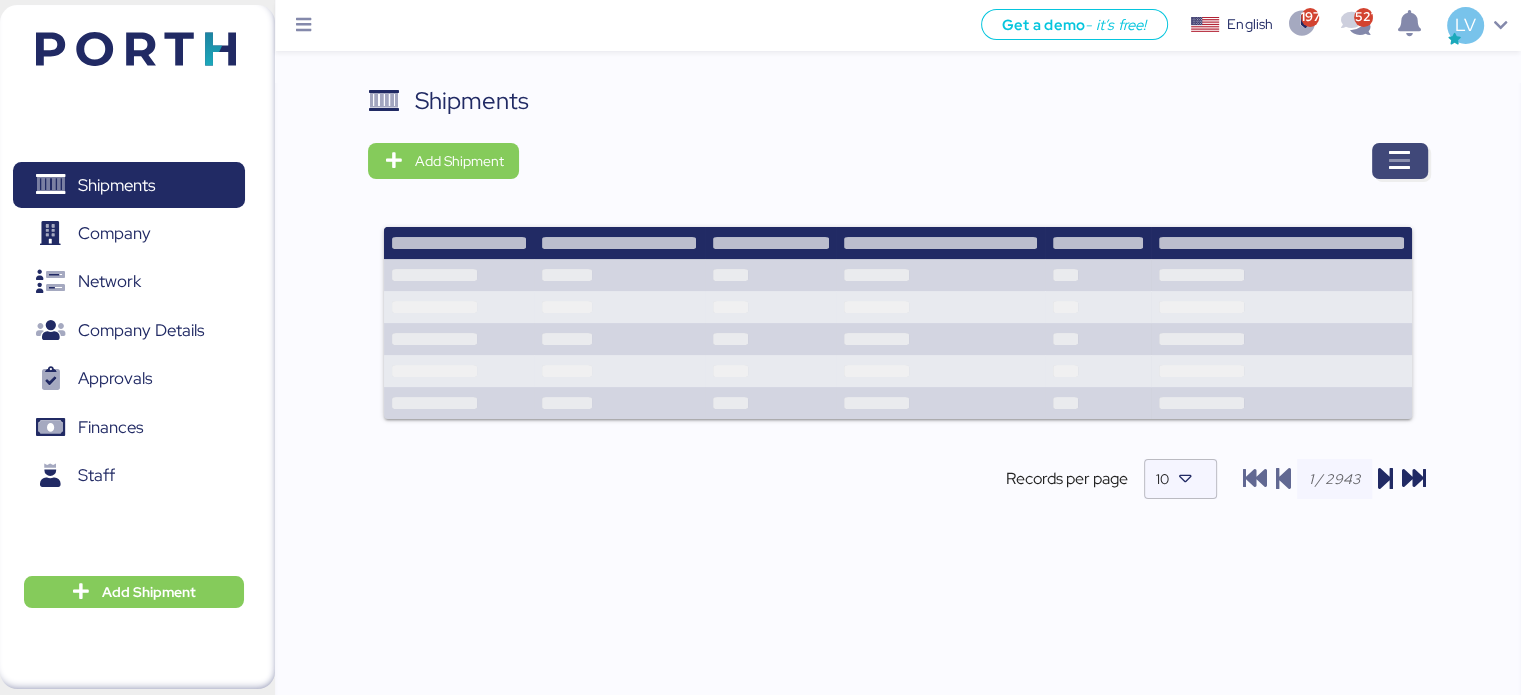 click at bounding box center (1400, 161) 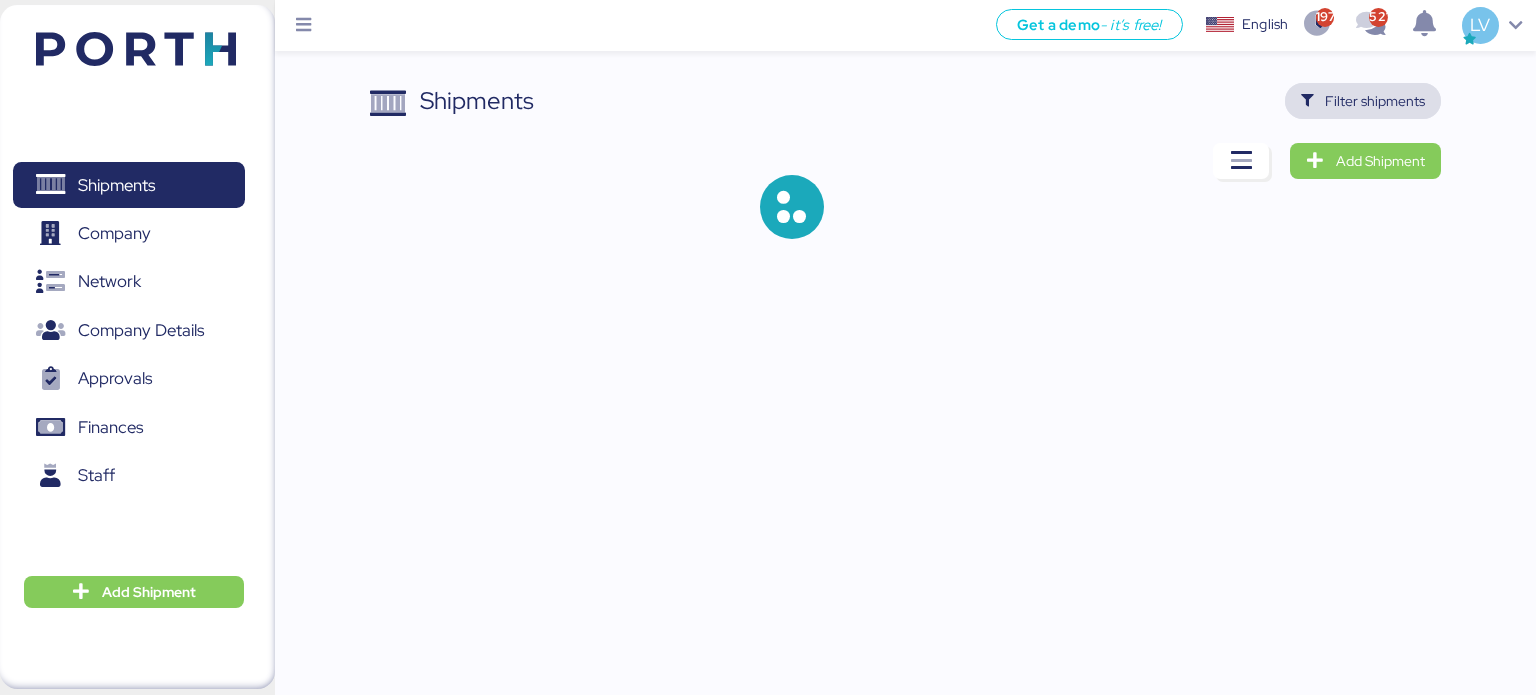click on "Filter shipments" at bounding box center (1375, 101) 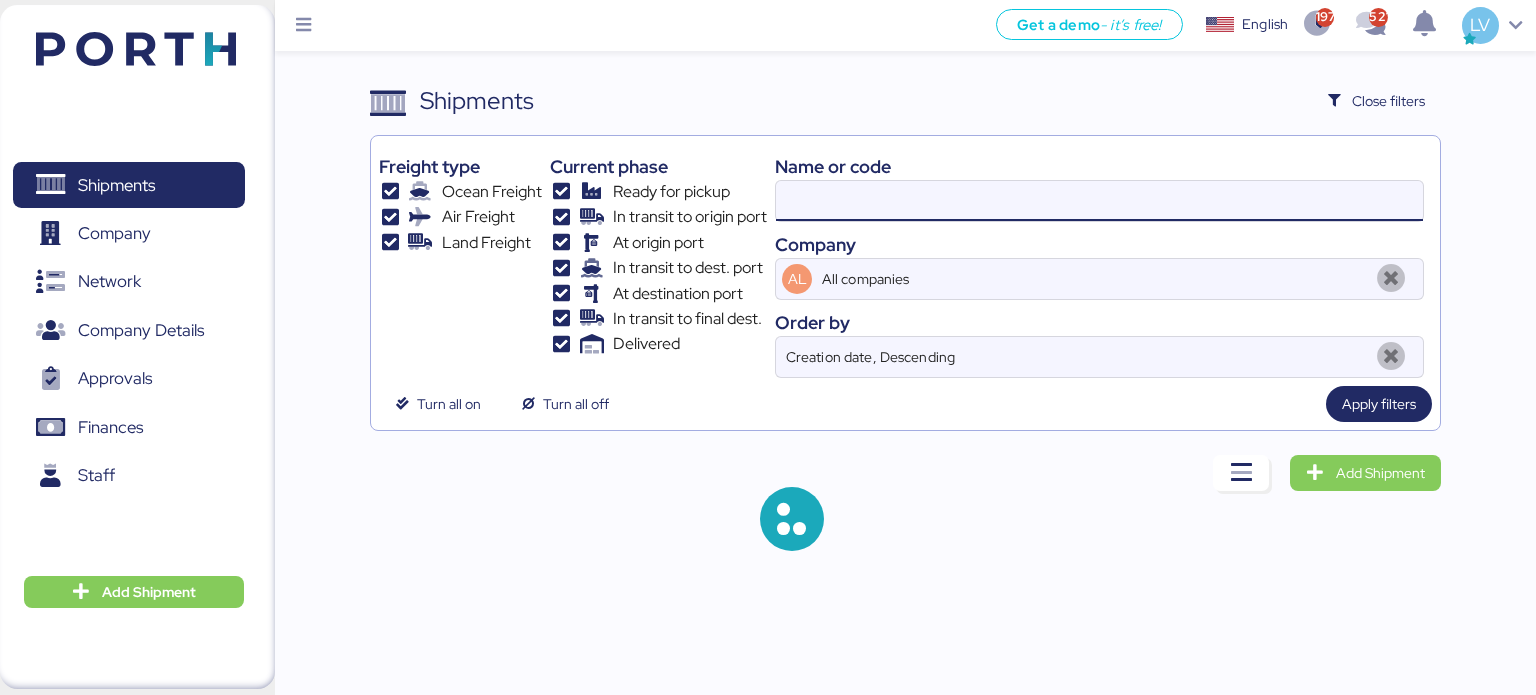 click at bounding box center [1099, 201] 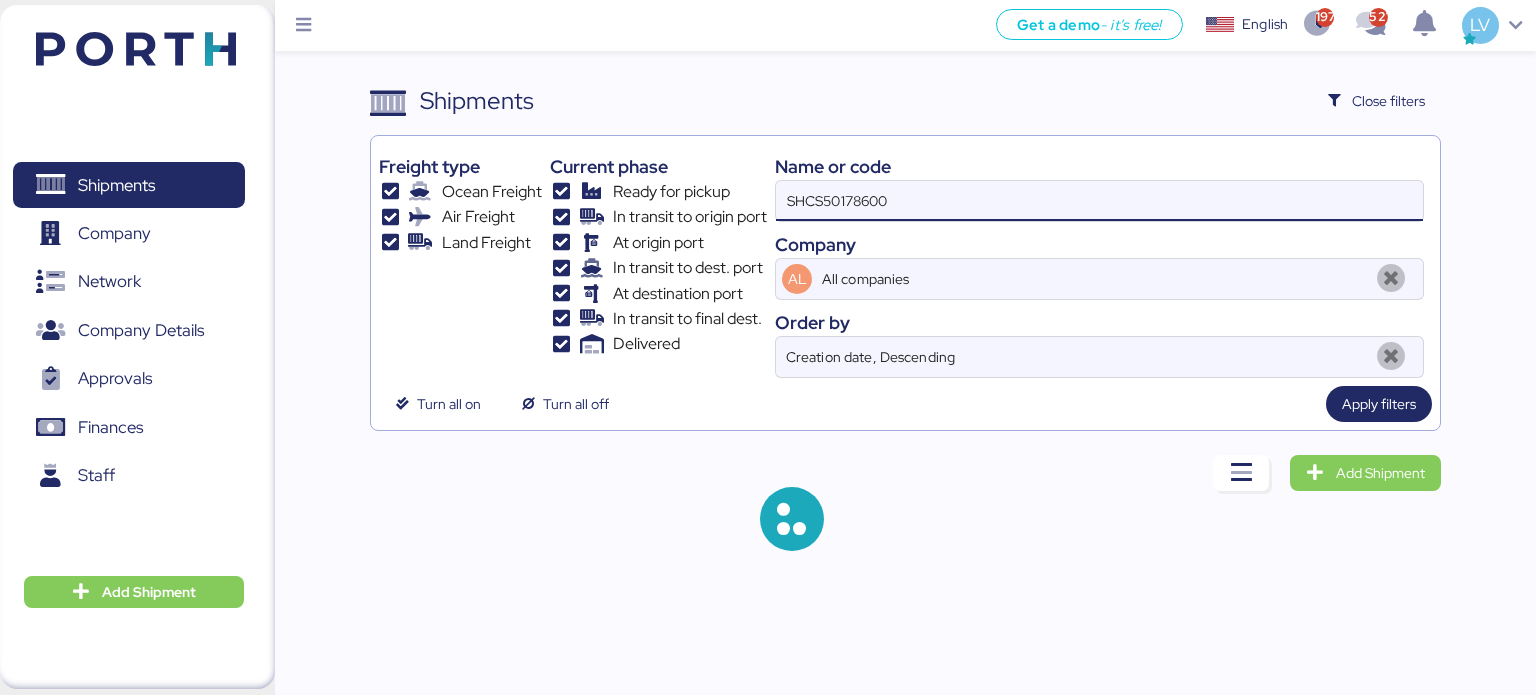type on "SHCS50178600" 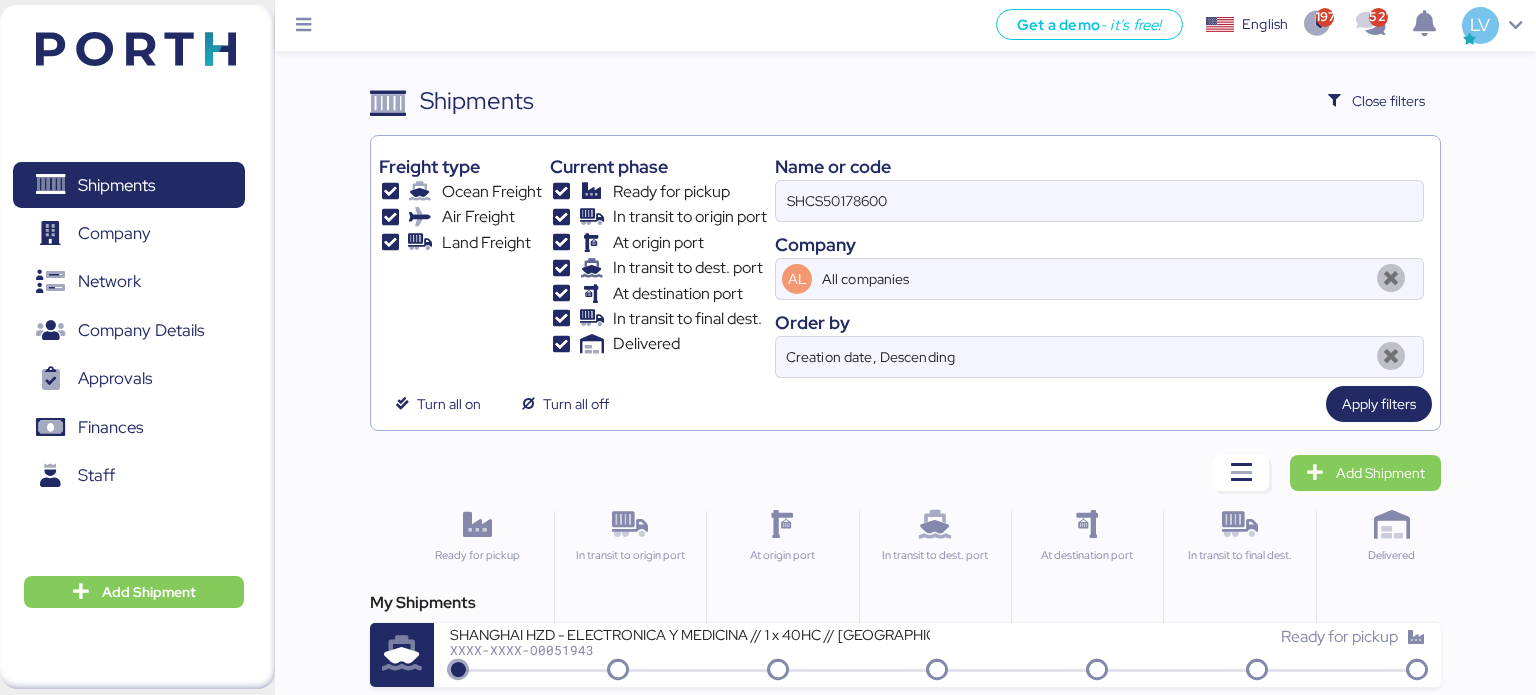 drag, startPoint x: 800, startPoint y: 642, endPoint x: 638, endPoint y: 643, distance: 162.00308 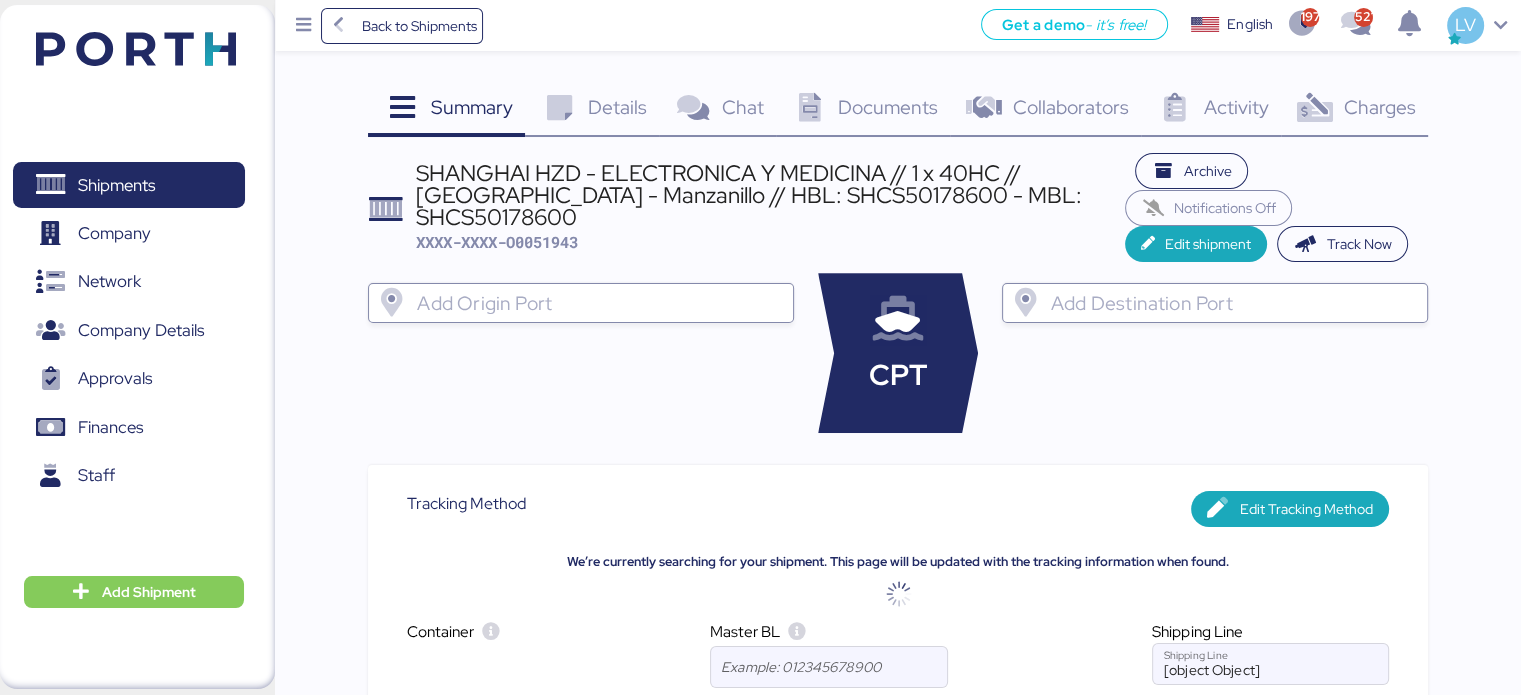 drag, startPoint x: 1435, startPoint y: 116, endPoint x: 1406, endPoint y: 103, distance: 31.780497 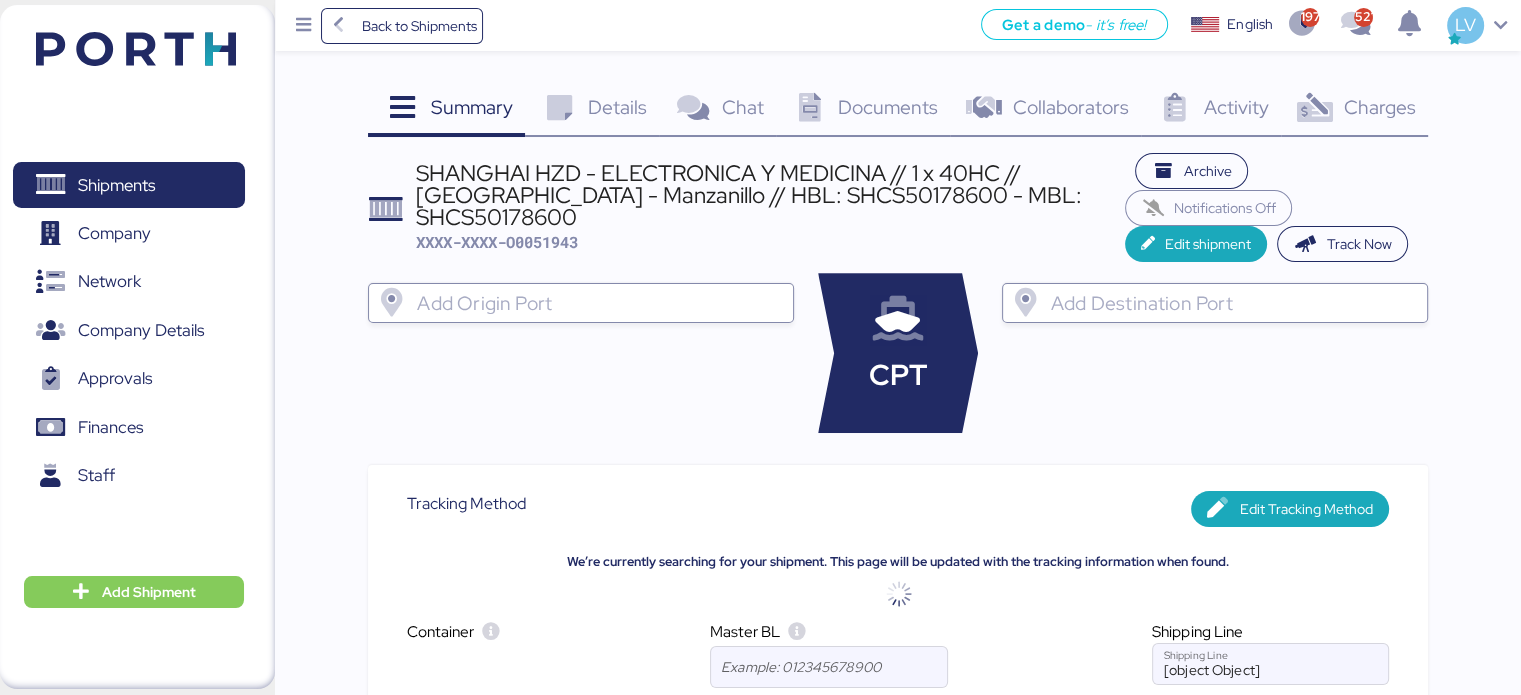 click on "Charges" at bounding box center (1379, 107) 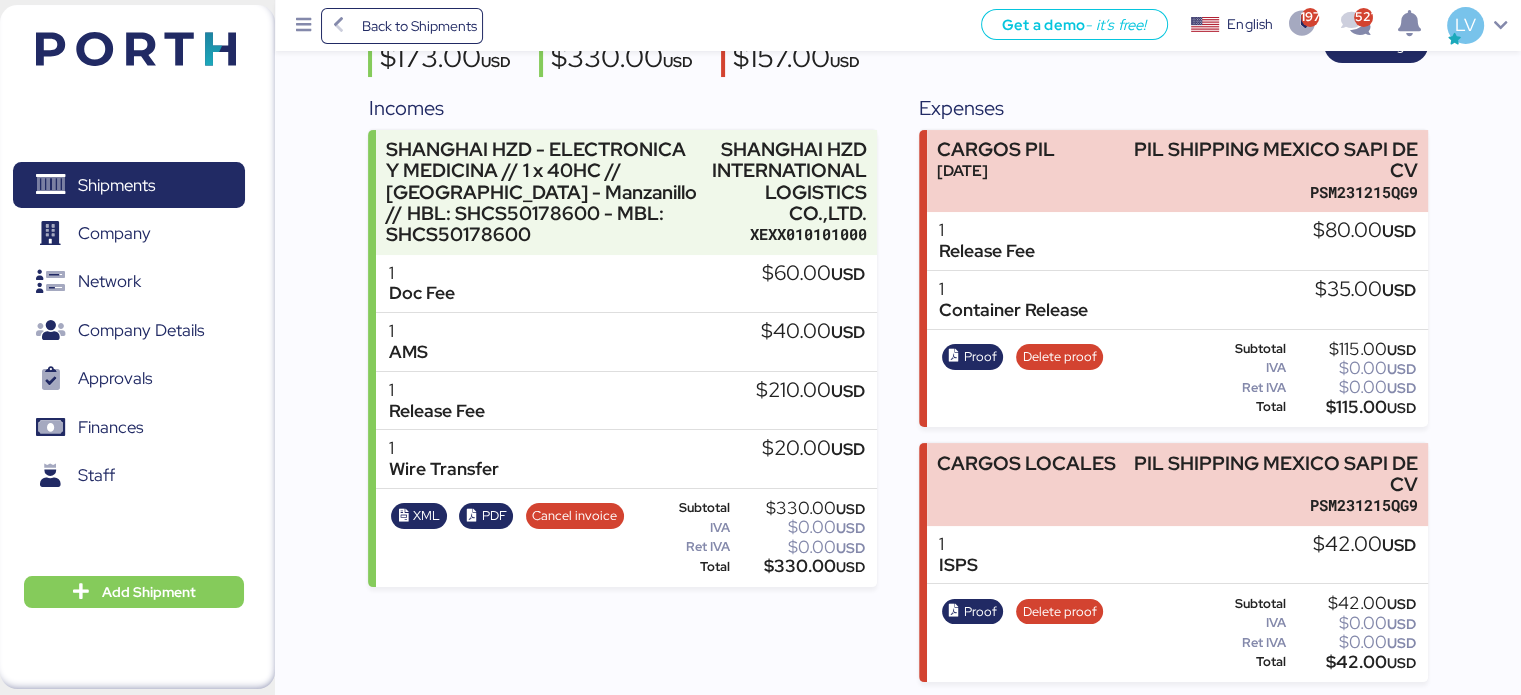 scroll, scrollTop: 0, scrollLeft: 0, axis: both 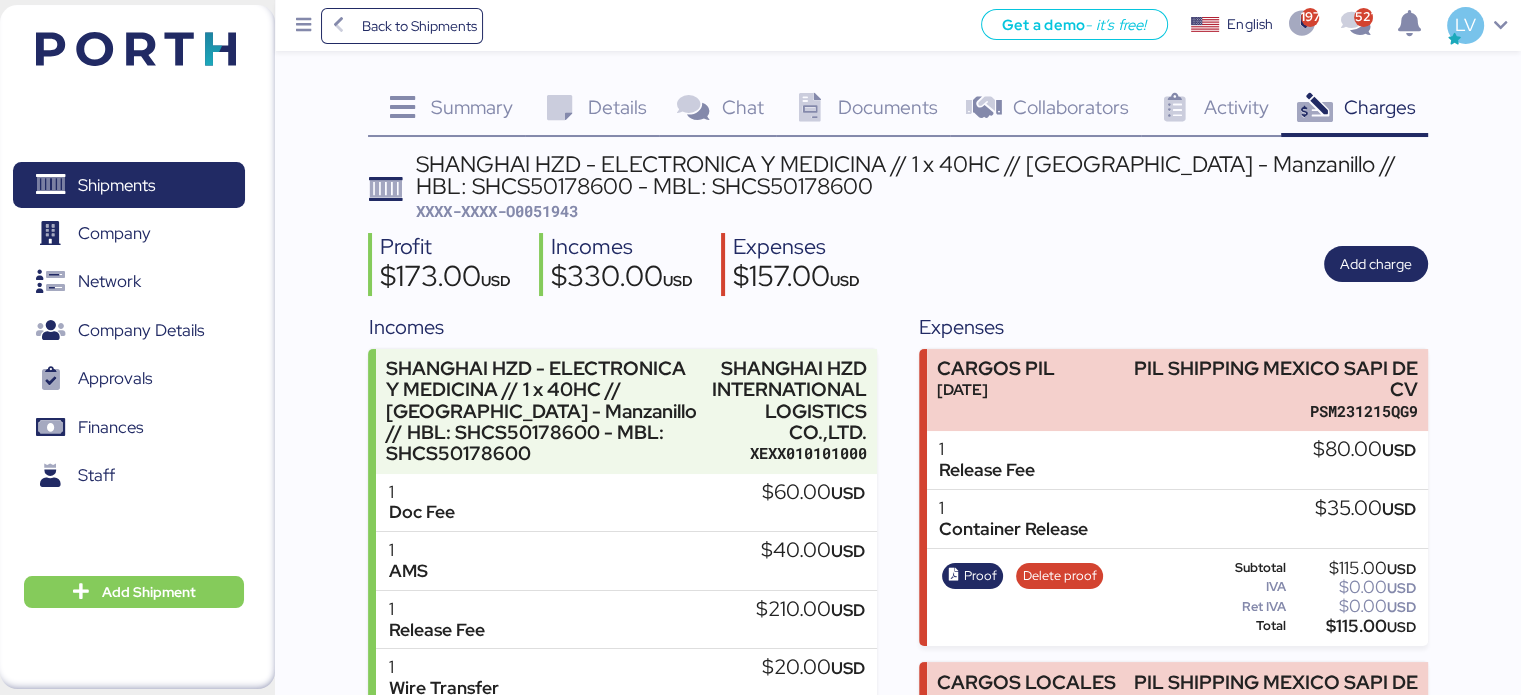 click on "XXXX-XXXX-O0051943" at bounding box center [497, 211] 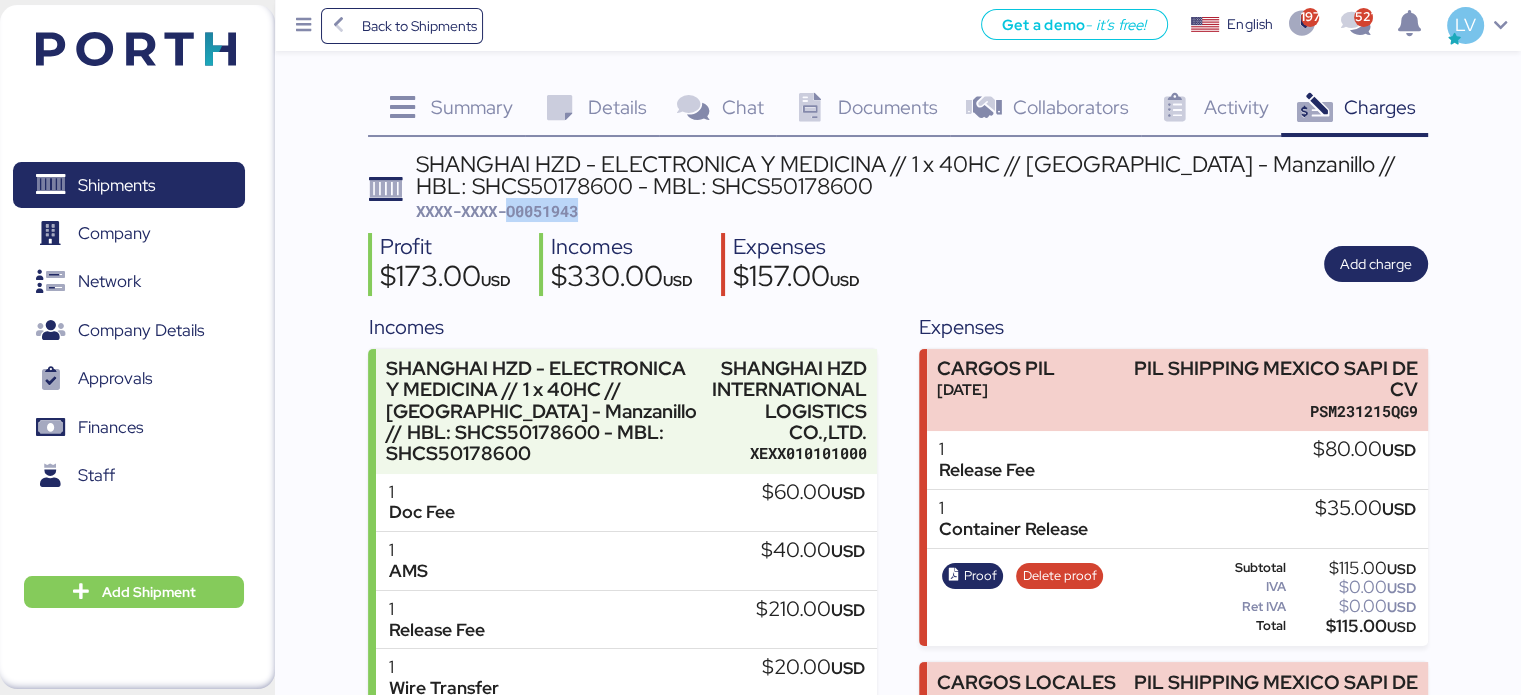 click on "XXXX-XXXX-O0051943" at bounding box center (497, 211) 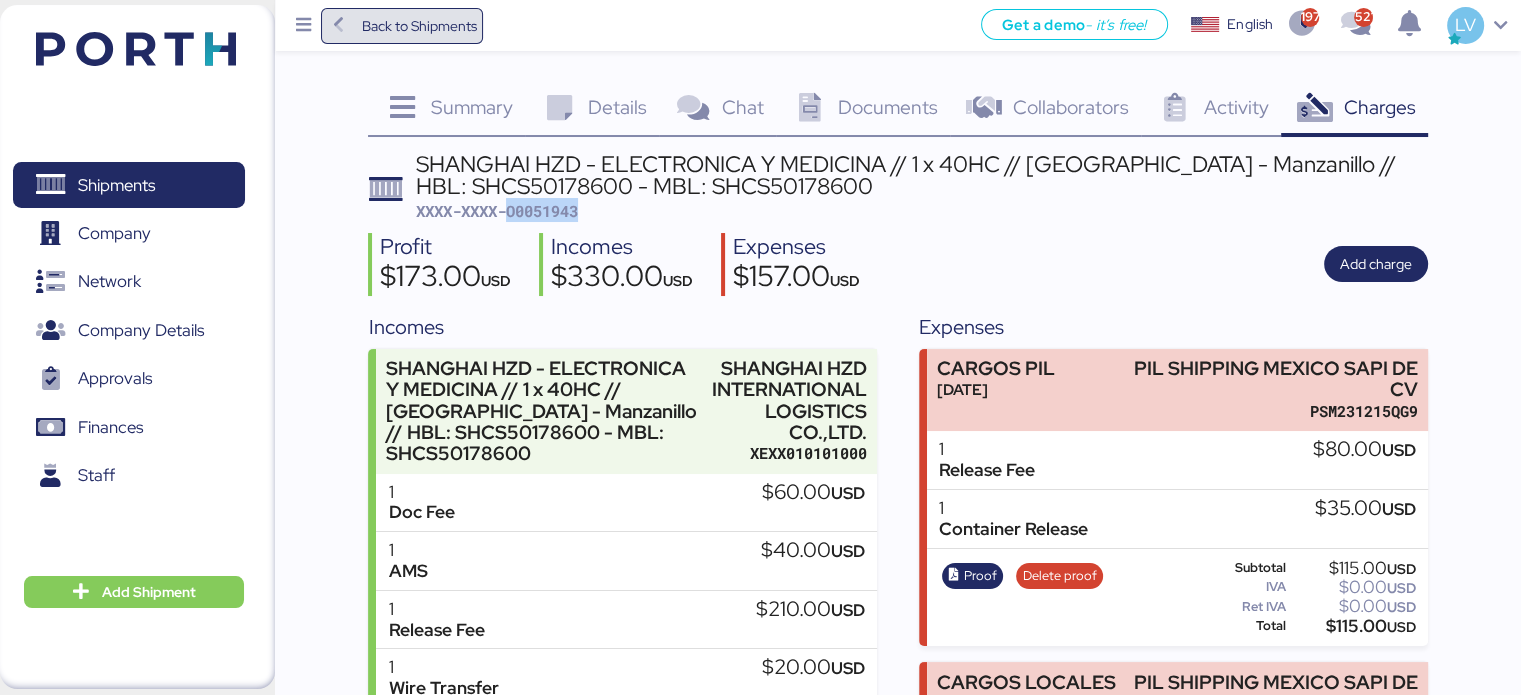 click on "Back to Shipments" at bounding box center [418, 26] 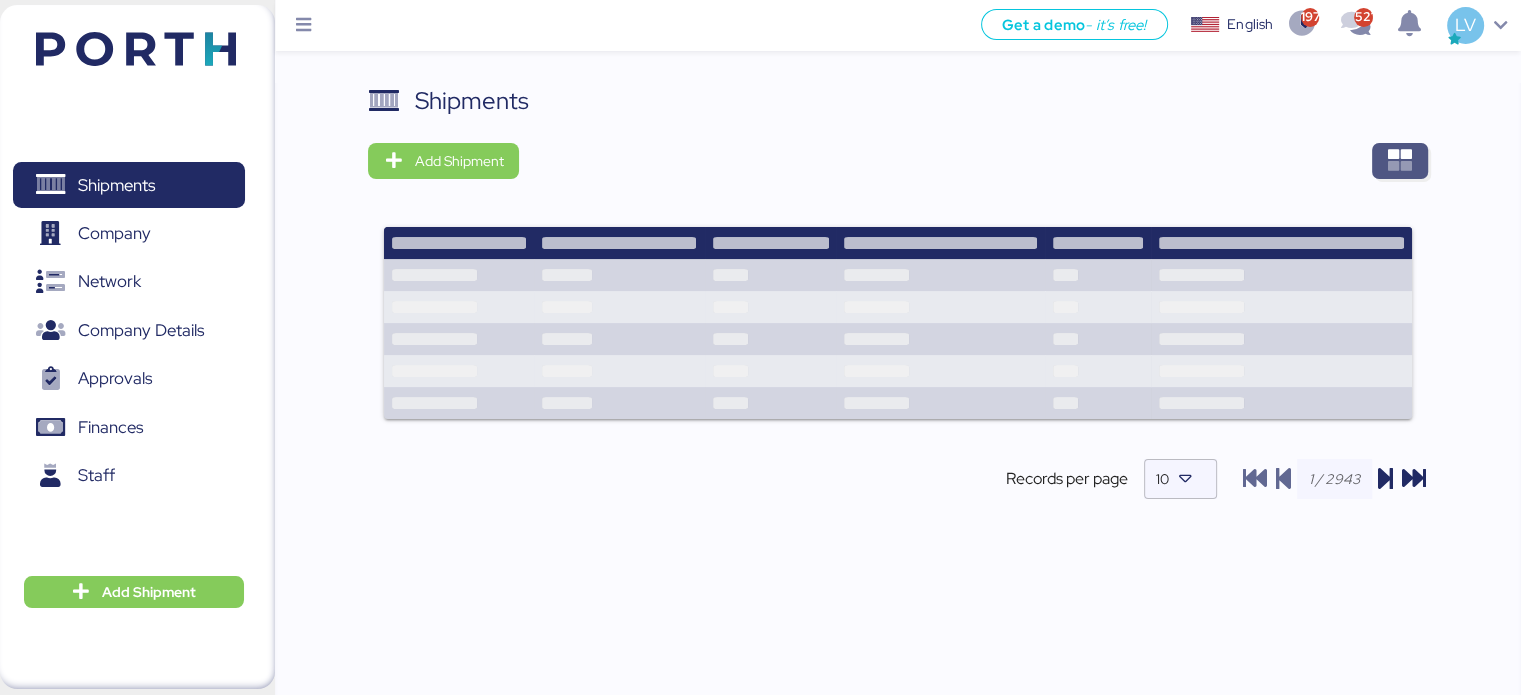 click at bounding box center (1400, 161) 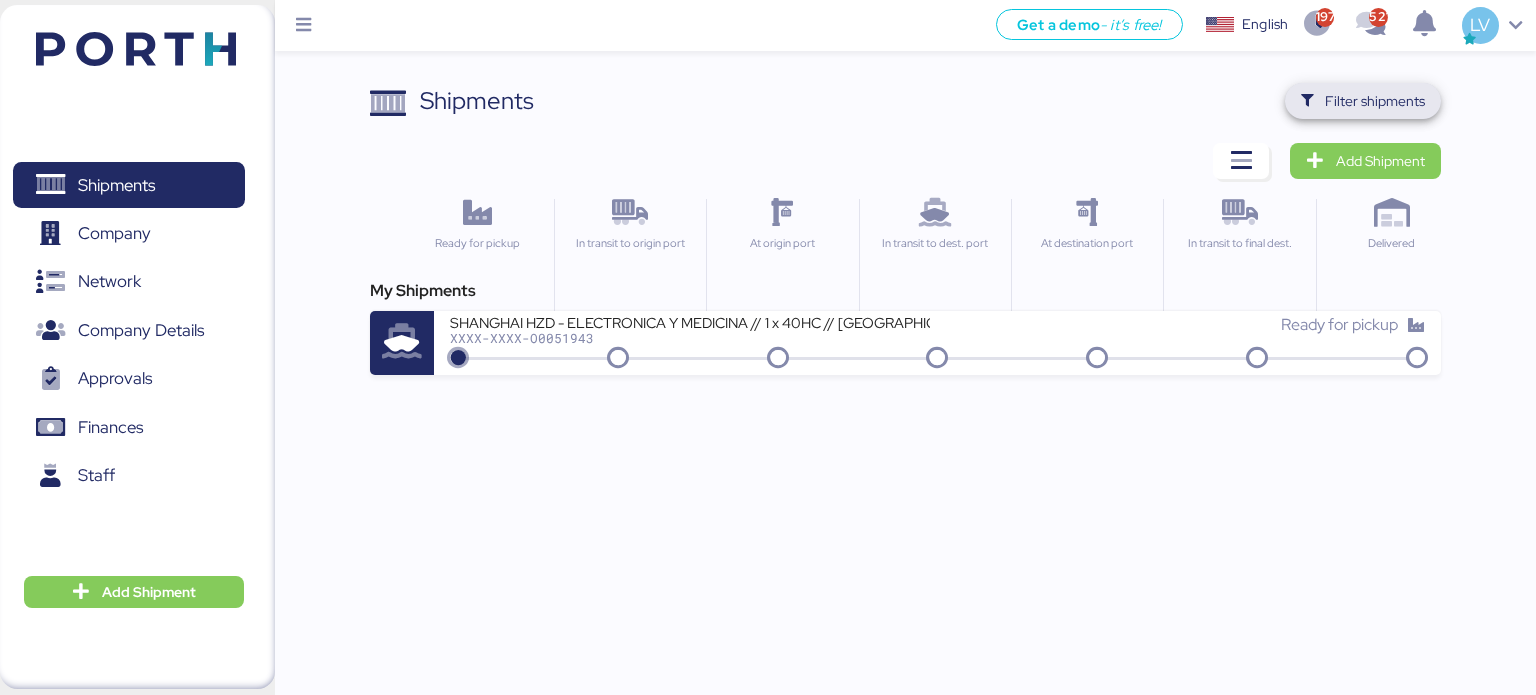 click on "Filter shipments" at bounding box center [1375, 101] 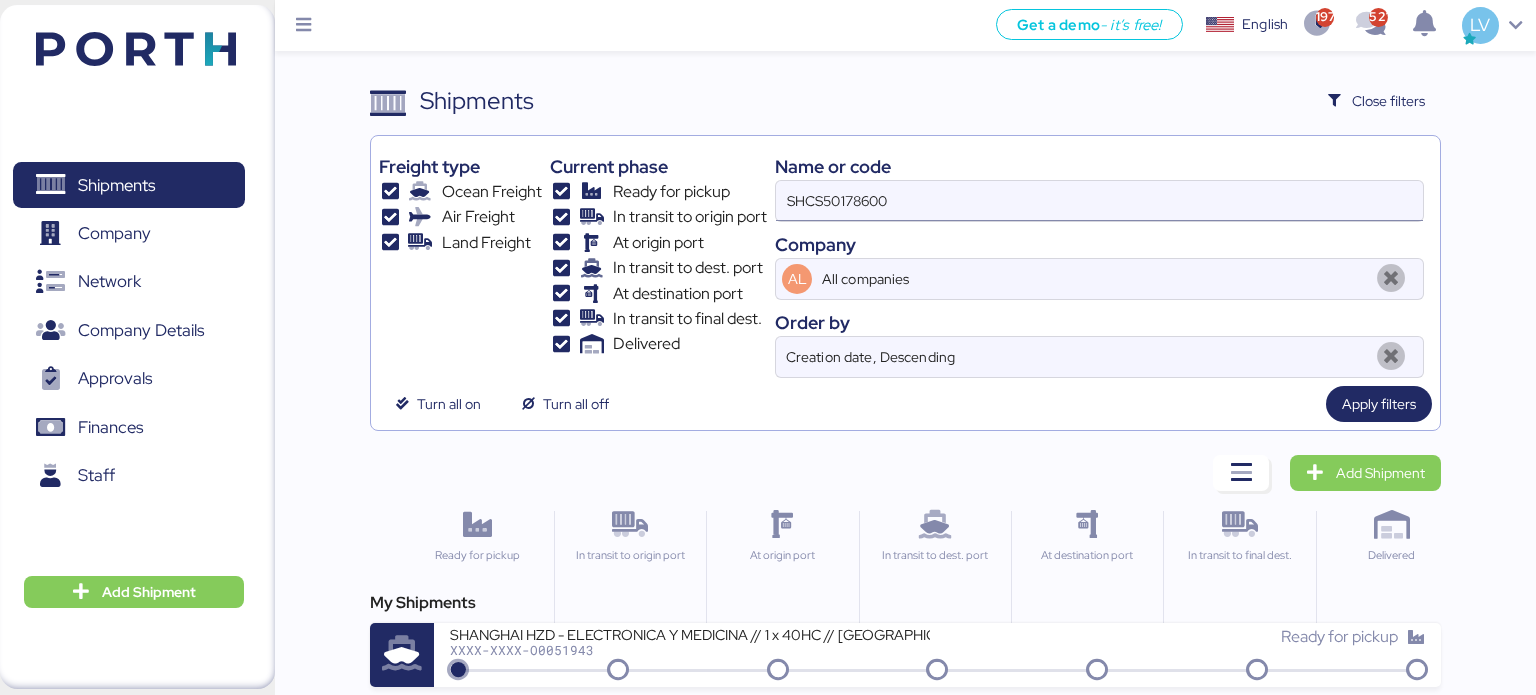 click on "SHCS50178600" at bounding box center (1099, 201) 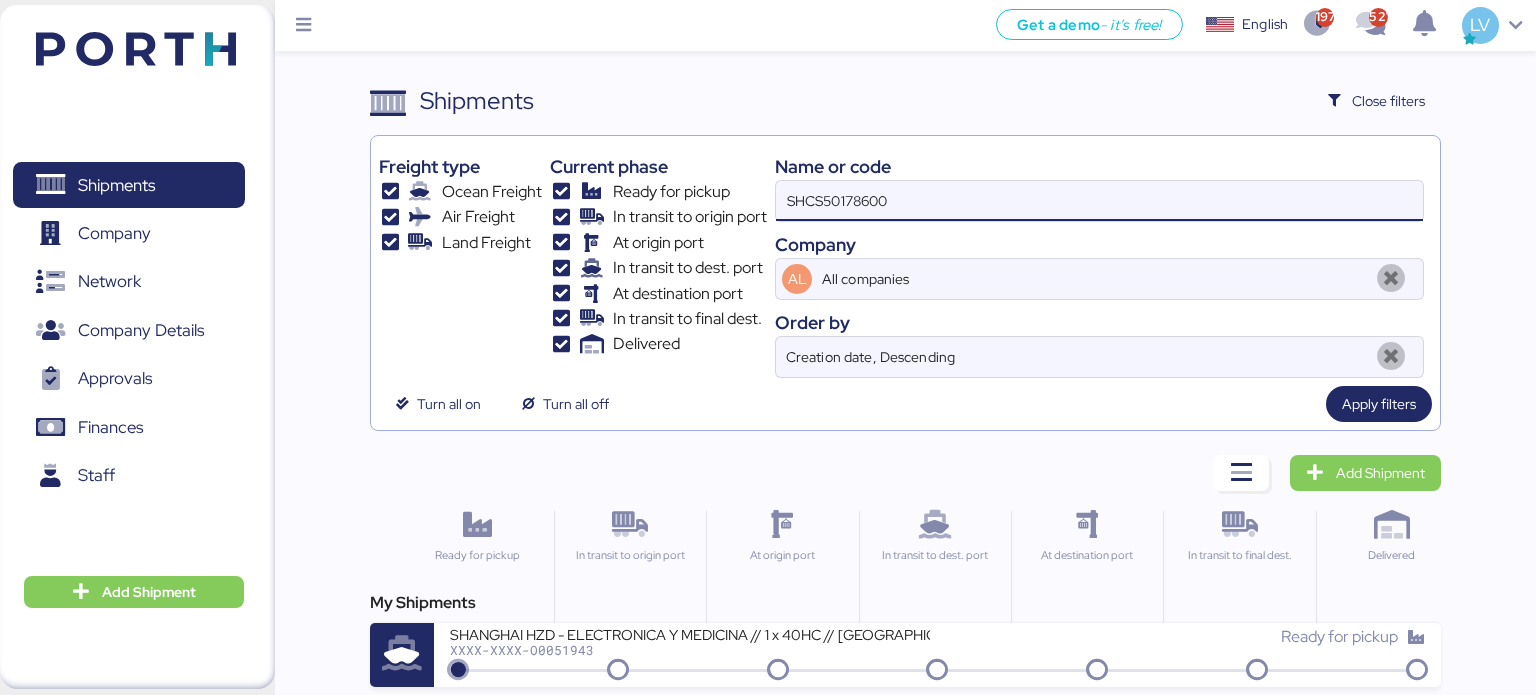click on "SHCS50178600" at bounding box center (1099, 201) 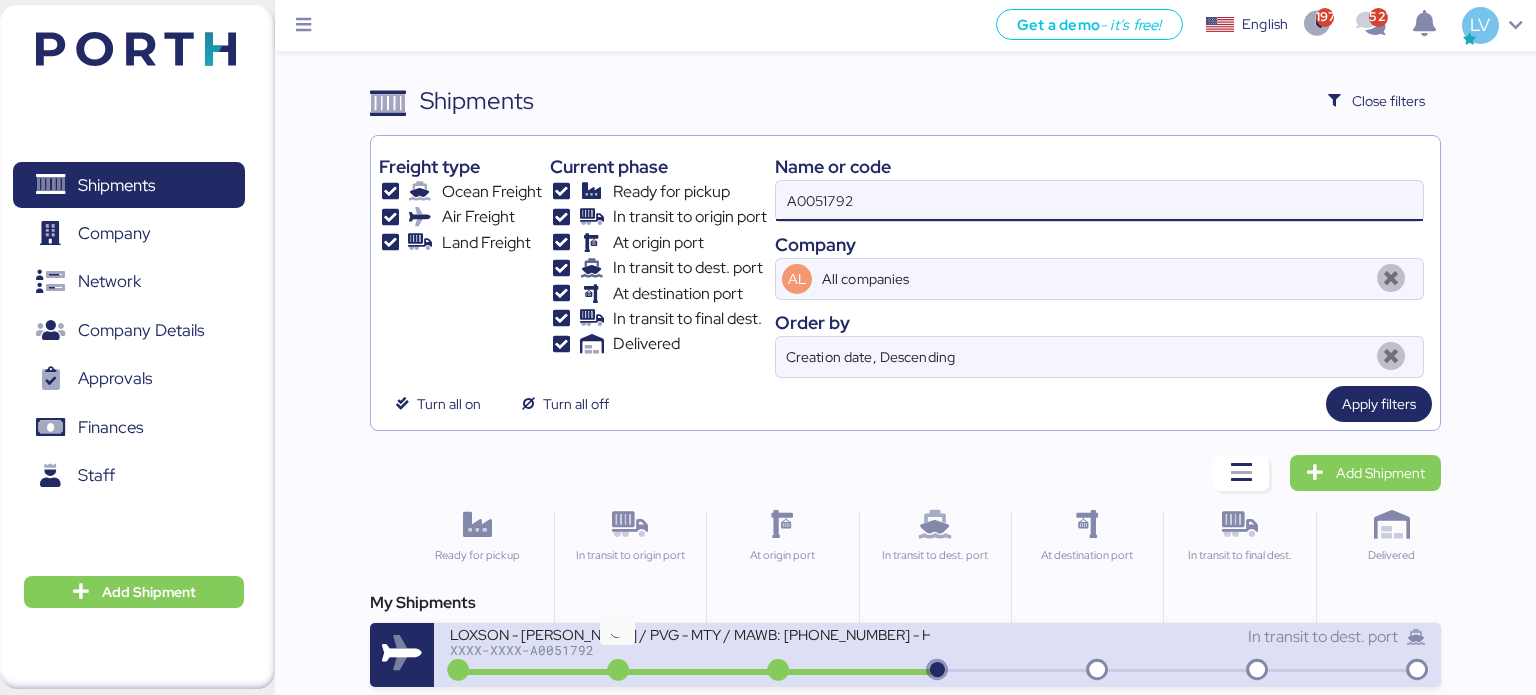 type on "A0051792" 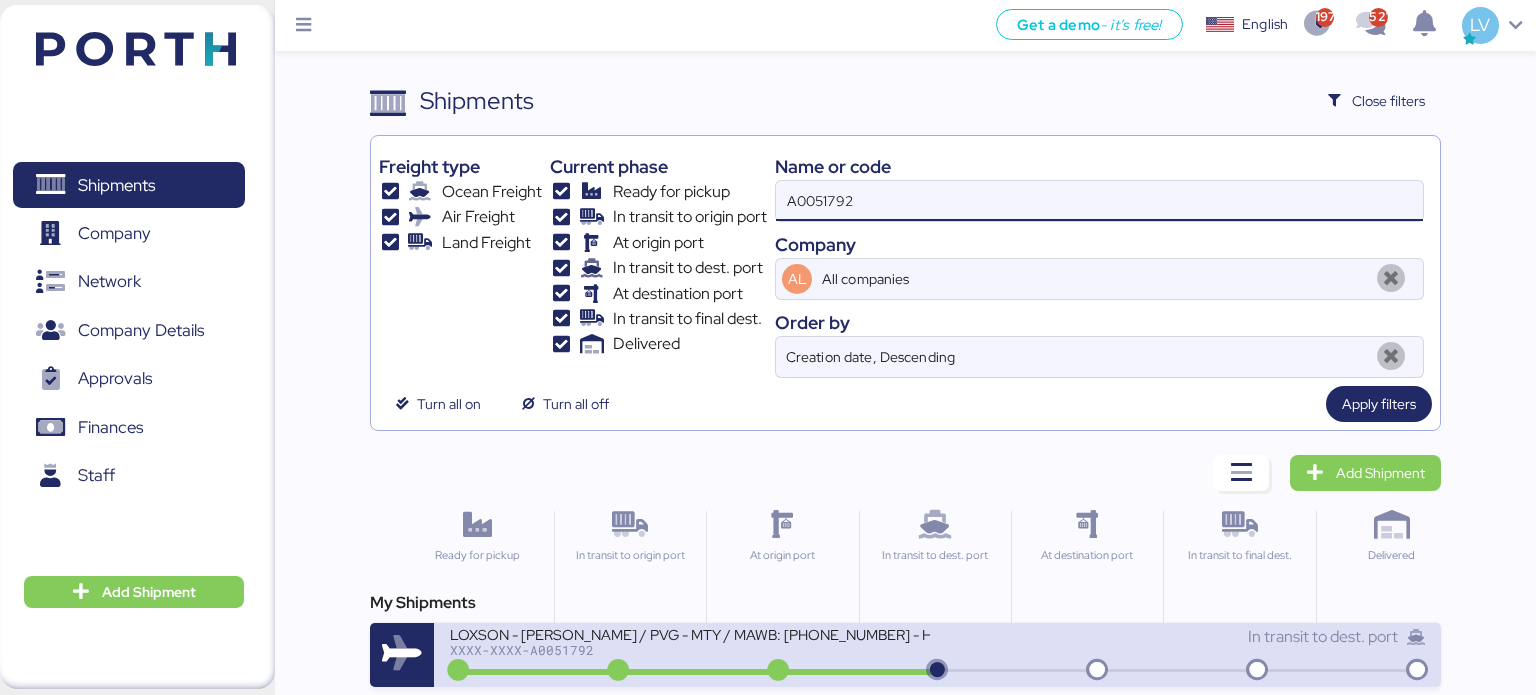click on "XXXX-XXXX-A0051792" at bounding box center (690, 650) 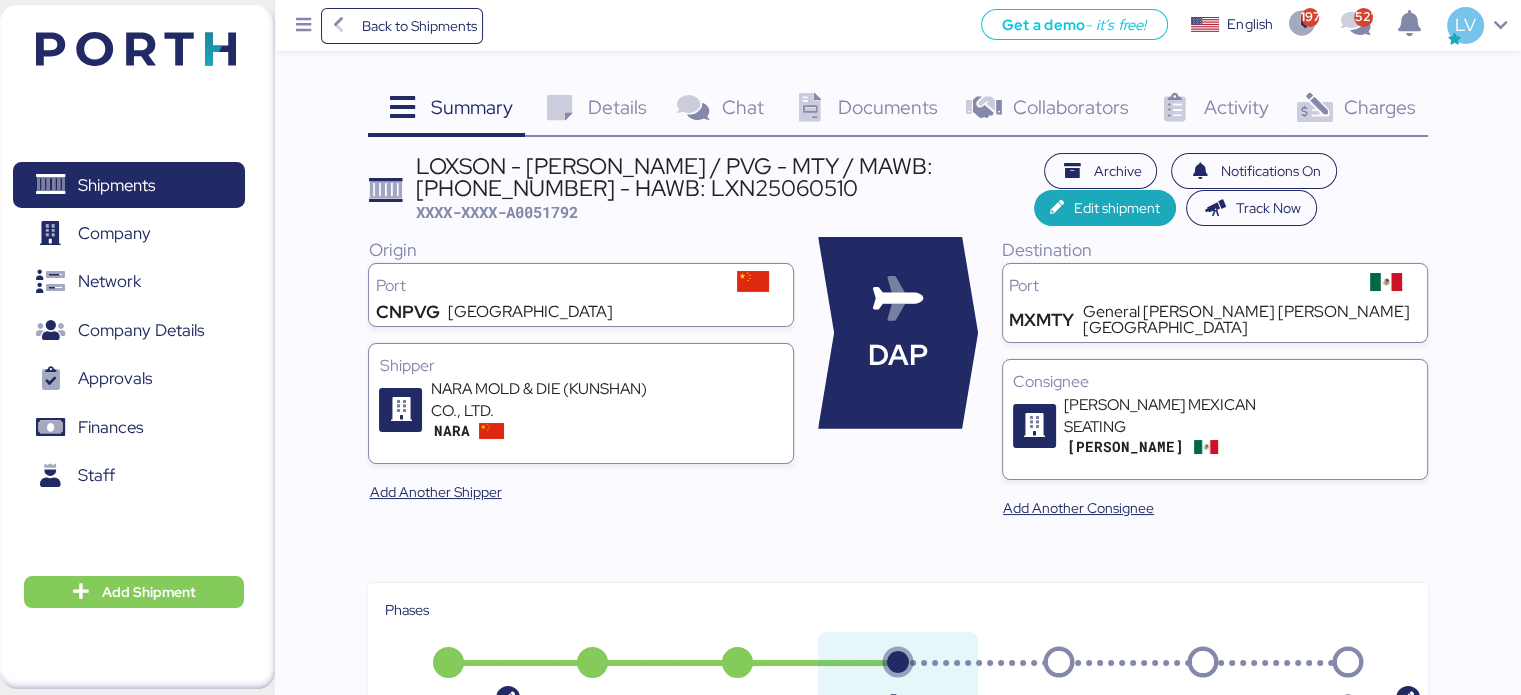 click on "Charges" at bounding box center (1379, 107) 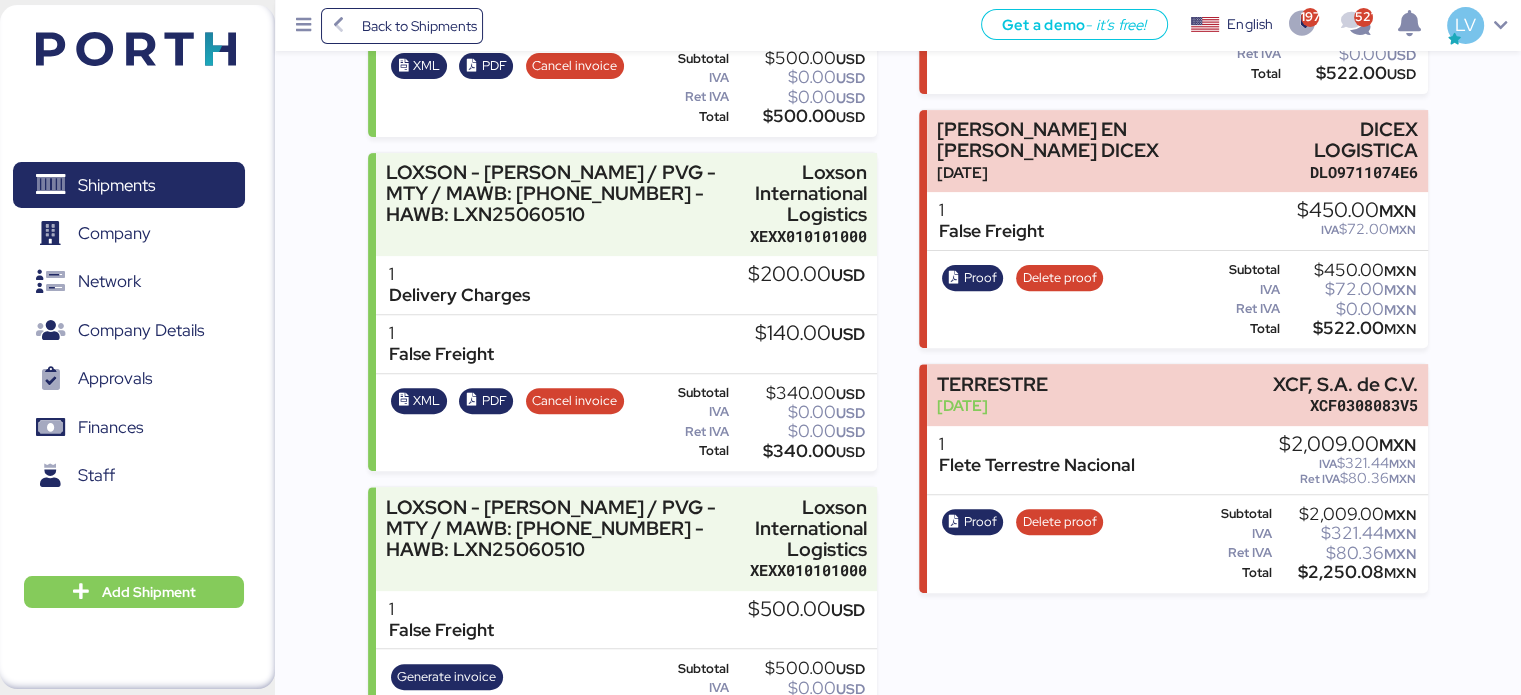 scroll, scrollTop: 748, scrollLeft: 0, axis: vertical 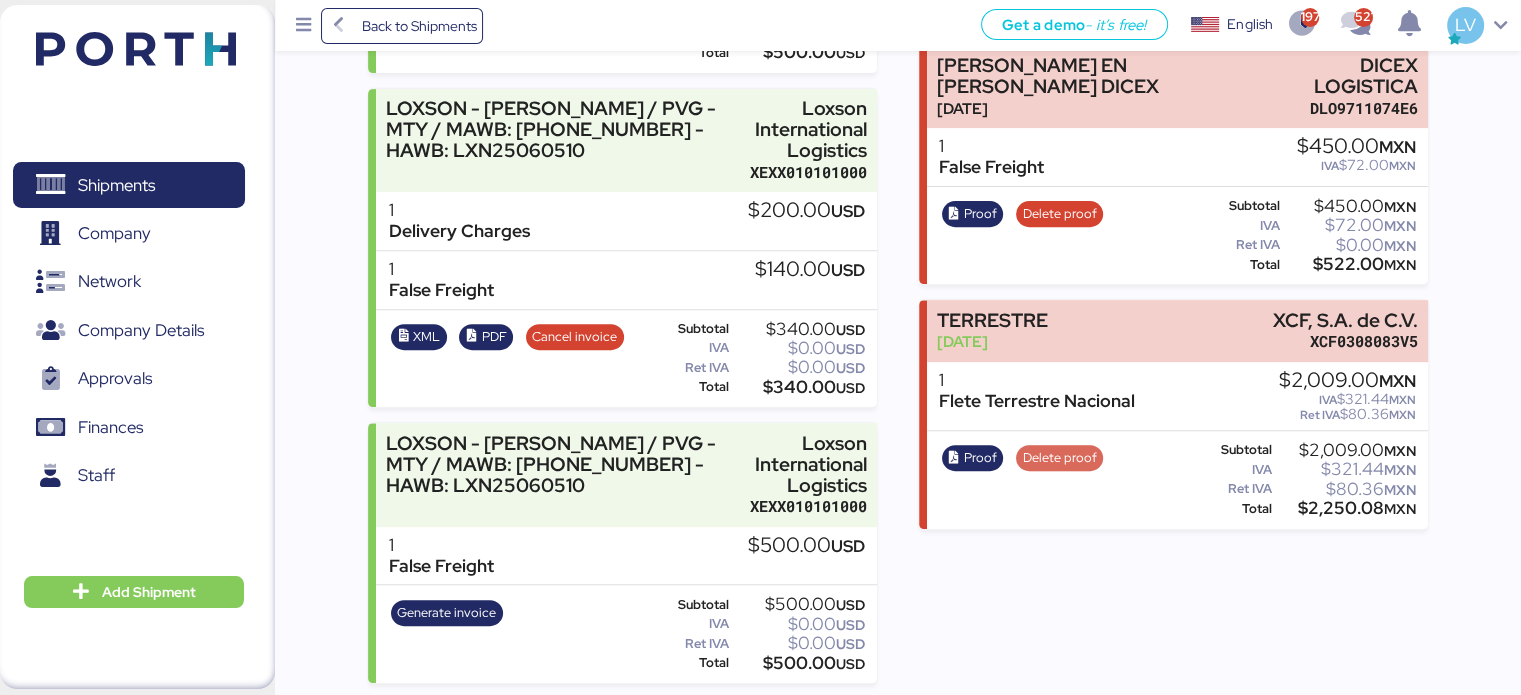click on "Delete proof" at bounding box center [1060, 458] 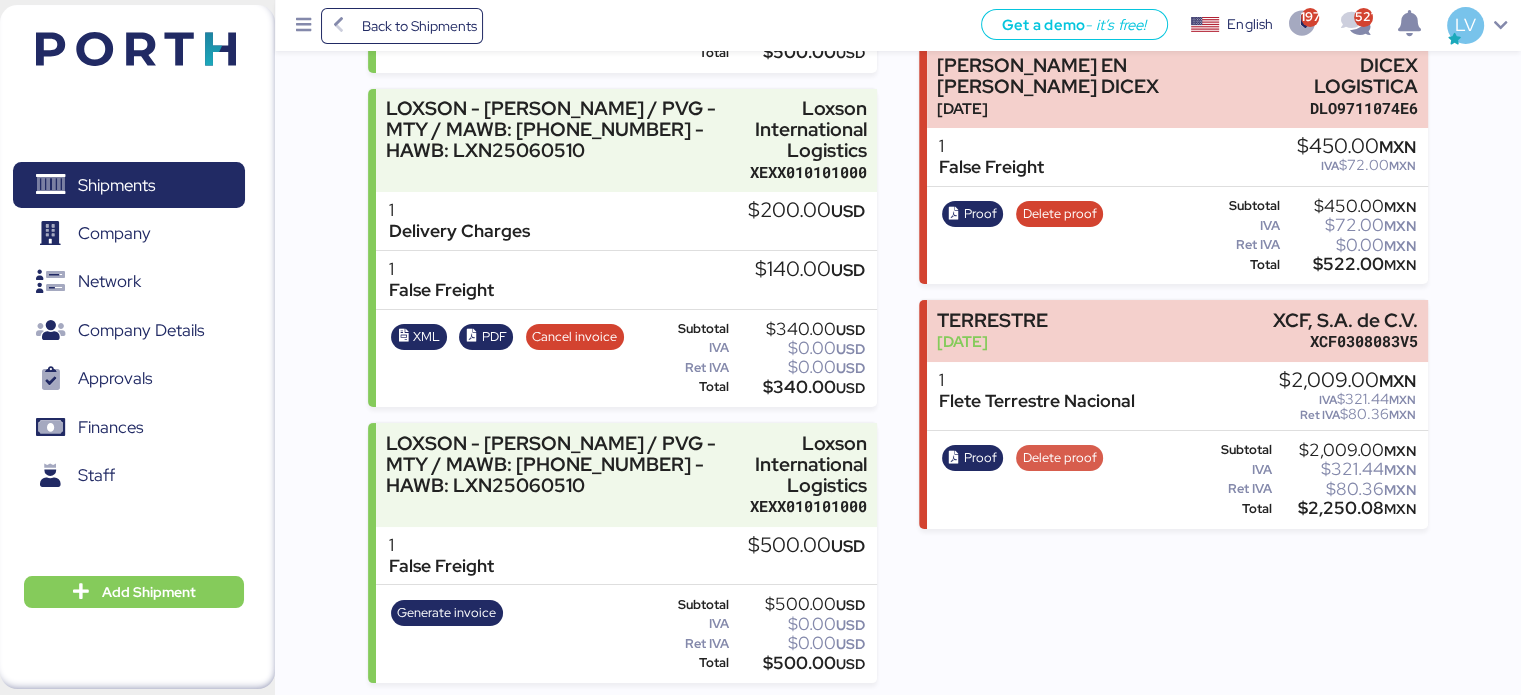 scroll, scrollTop: 0, scrollLeft: 0, axis: both 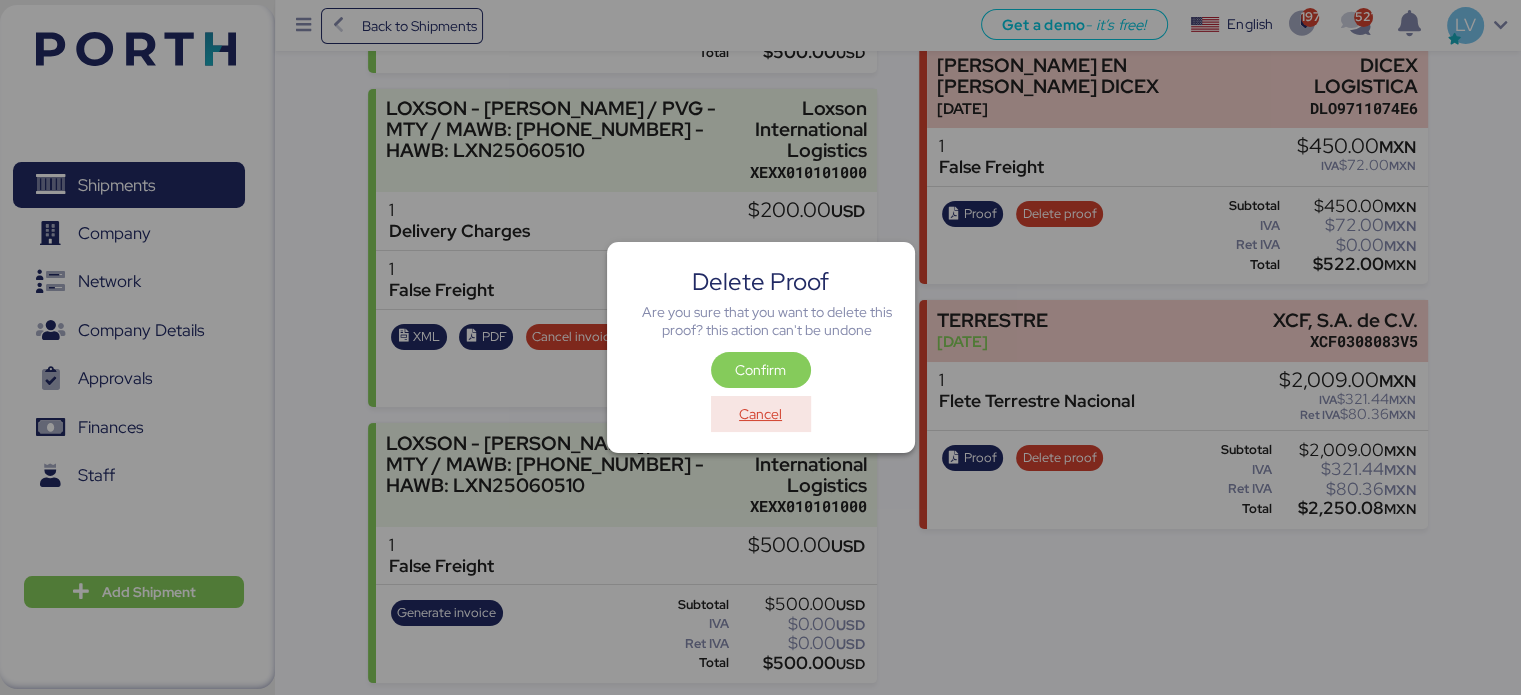 click on "Cancel" at bounding box center (760, 414) 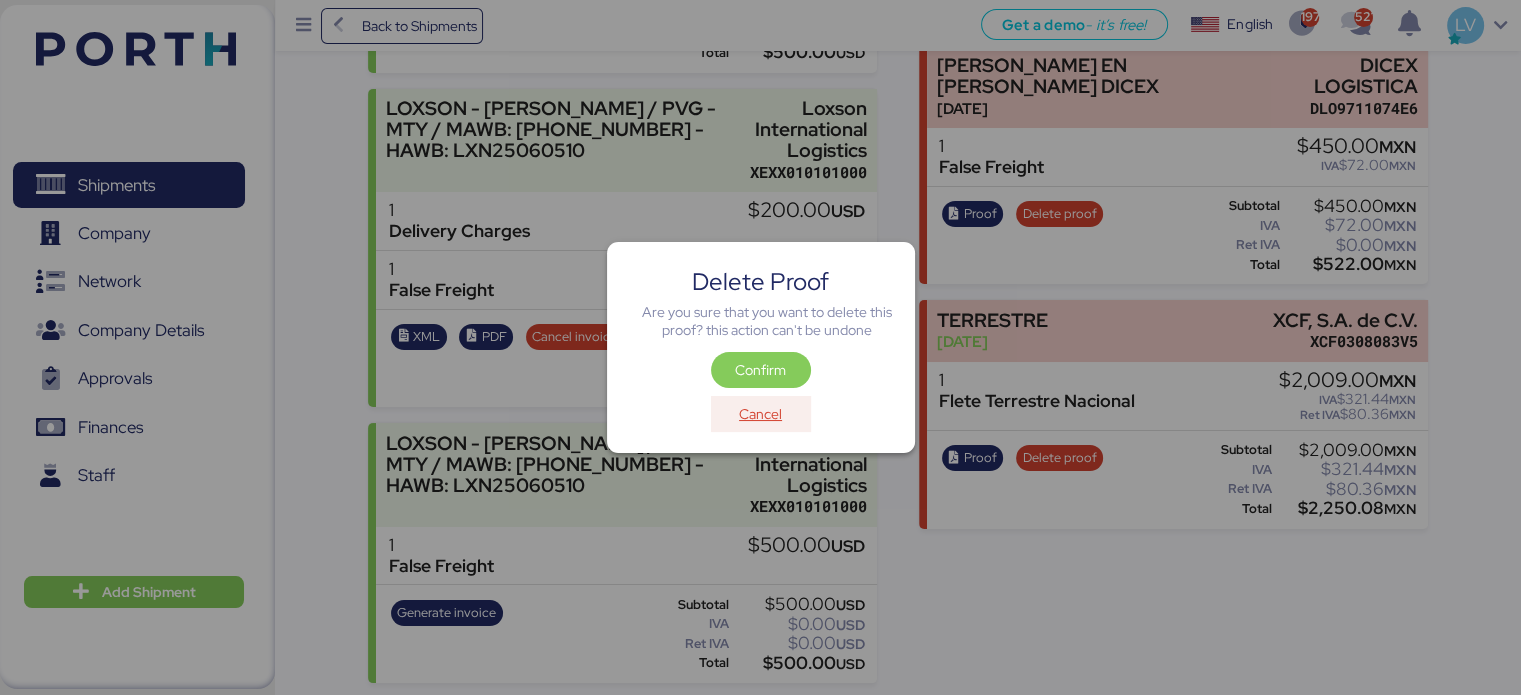 scroll, scrollTop: 748, scrollLeft: 0, axis: vertical 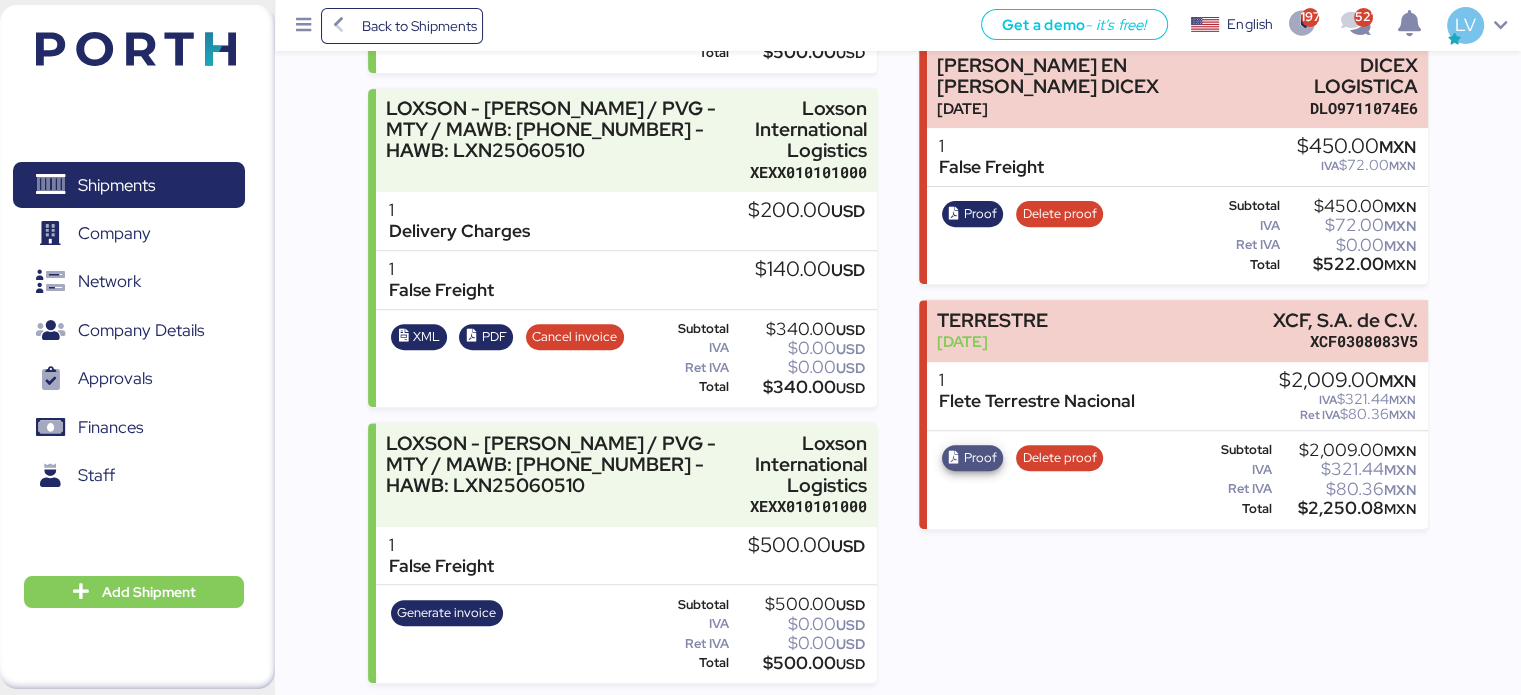 click on "Proof" at bounding box center [980, 458] 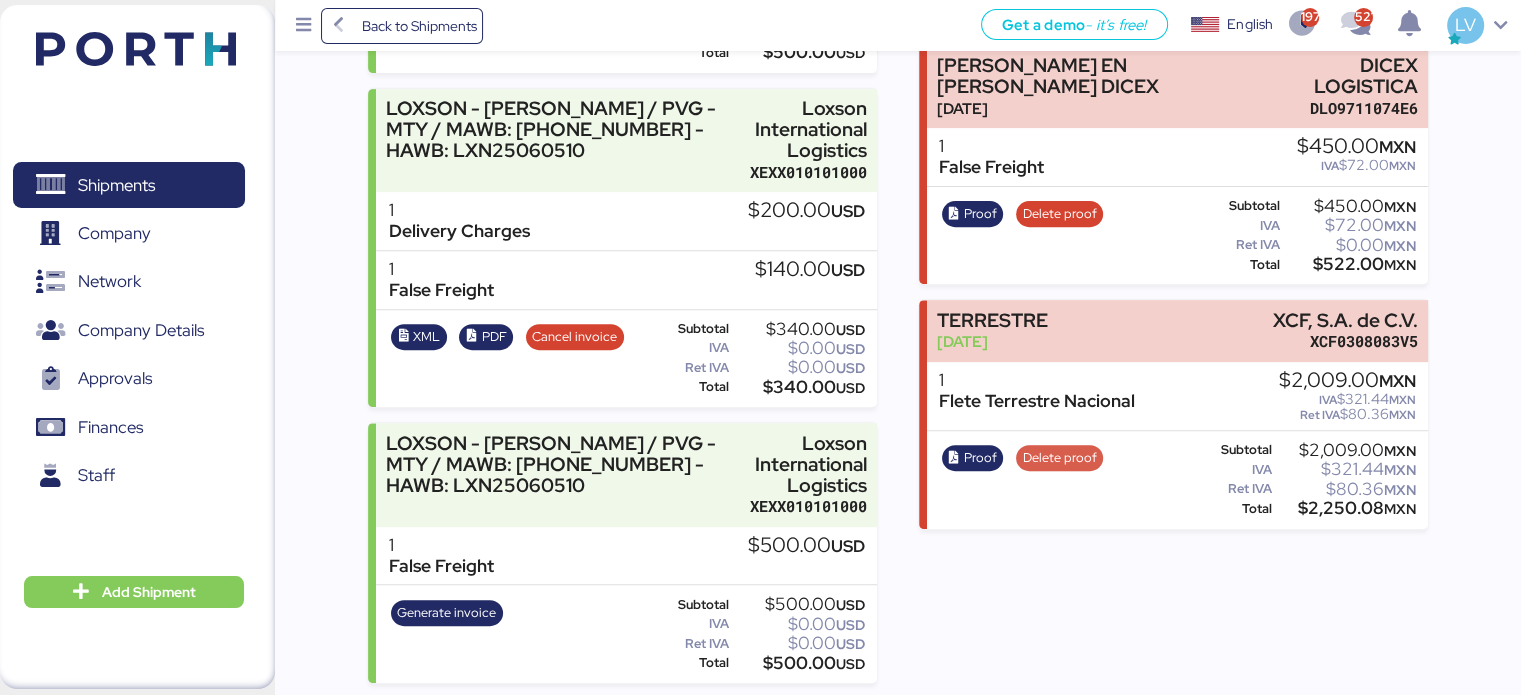click on "Delete proof" at bounding box center (1060, 458) 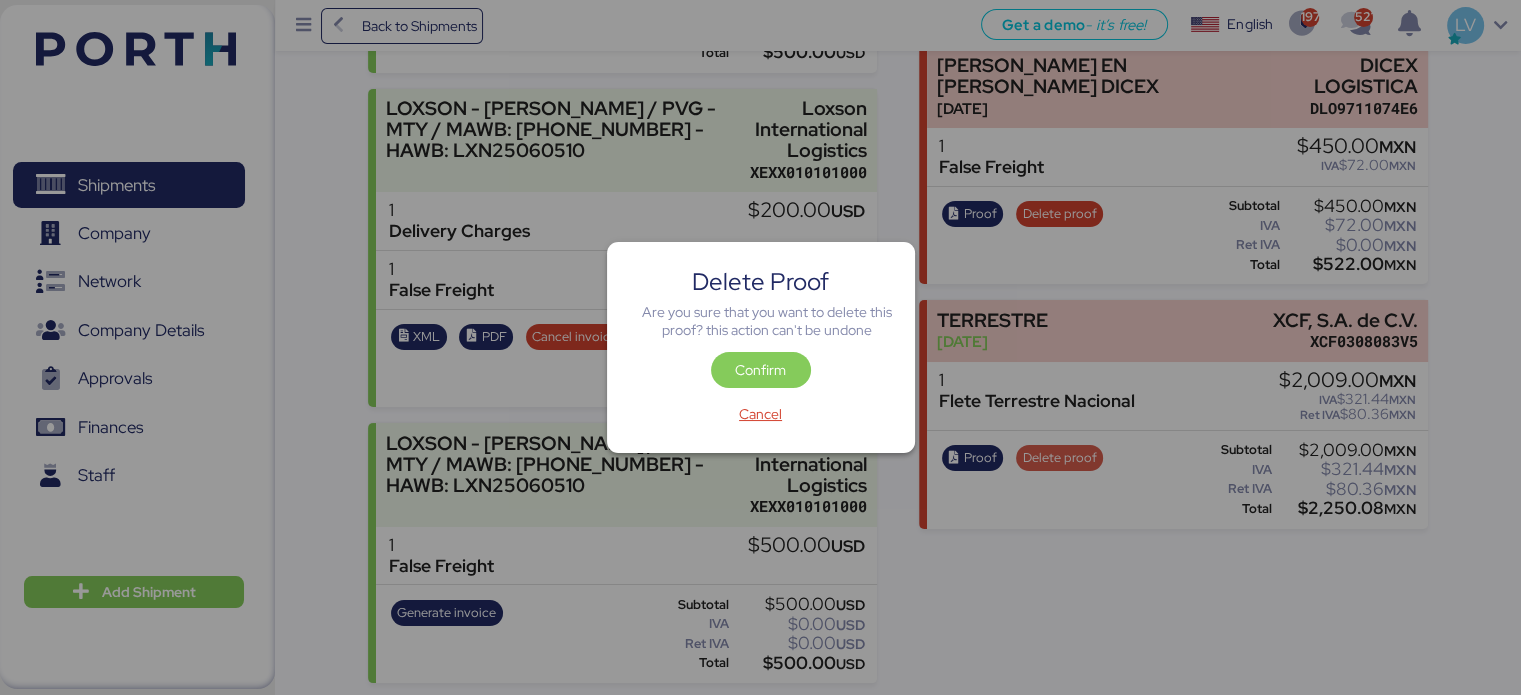 scroll, scrollTop: 0, scrollLeft: 0, axis: both 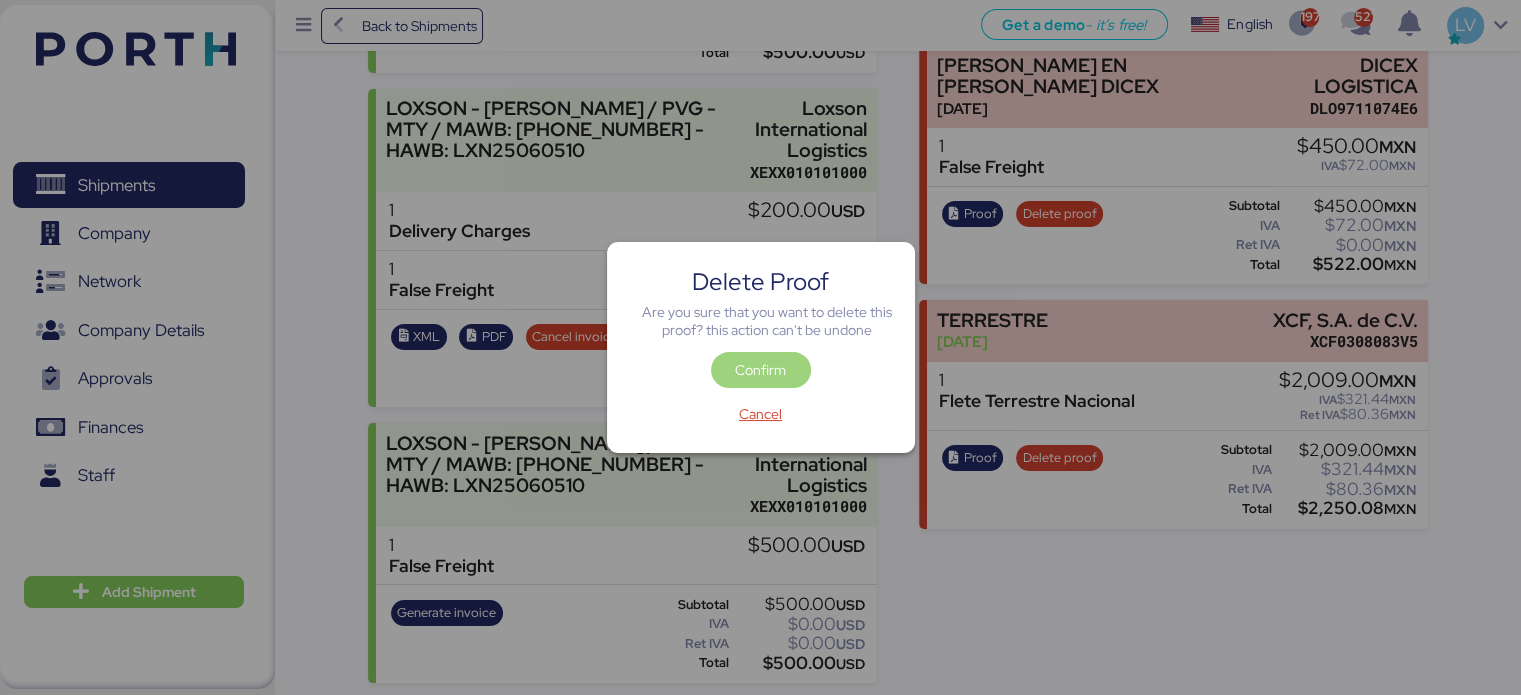 click on "Confirm" at bounding box center [760, 370] 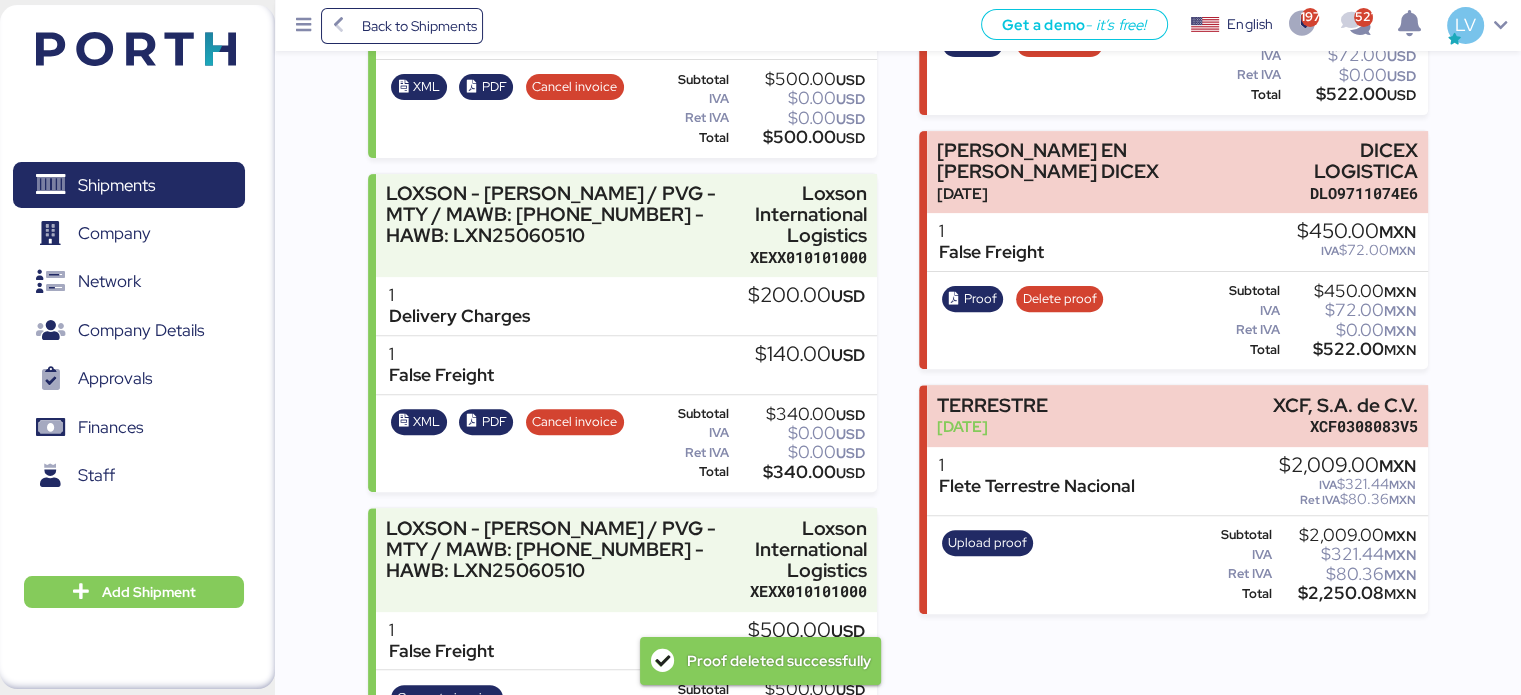 scroll, scrollTop: 748, scrollLeft: 0, axis: vertical 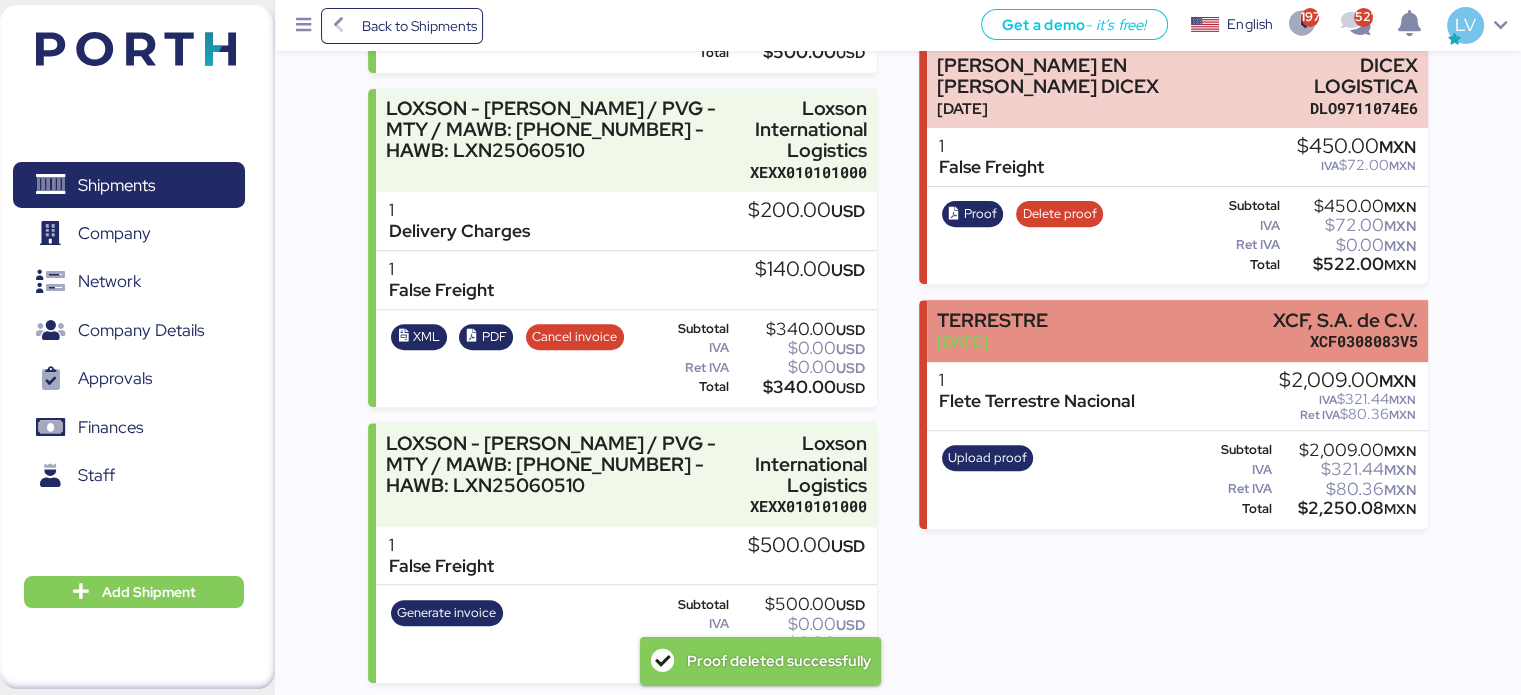 click on "TERRESTRE  [DATE] XCF, S.A. de C.V. XCF0308083V5" at bounding box center (1177, 330) 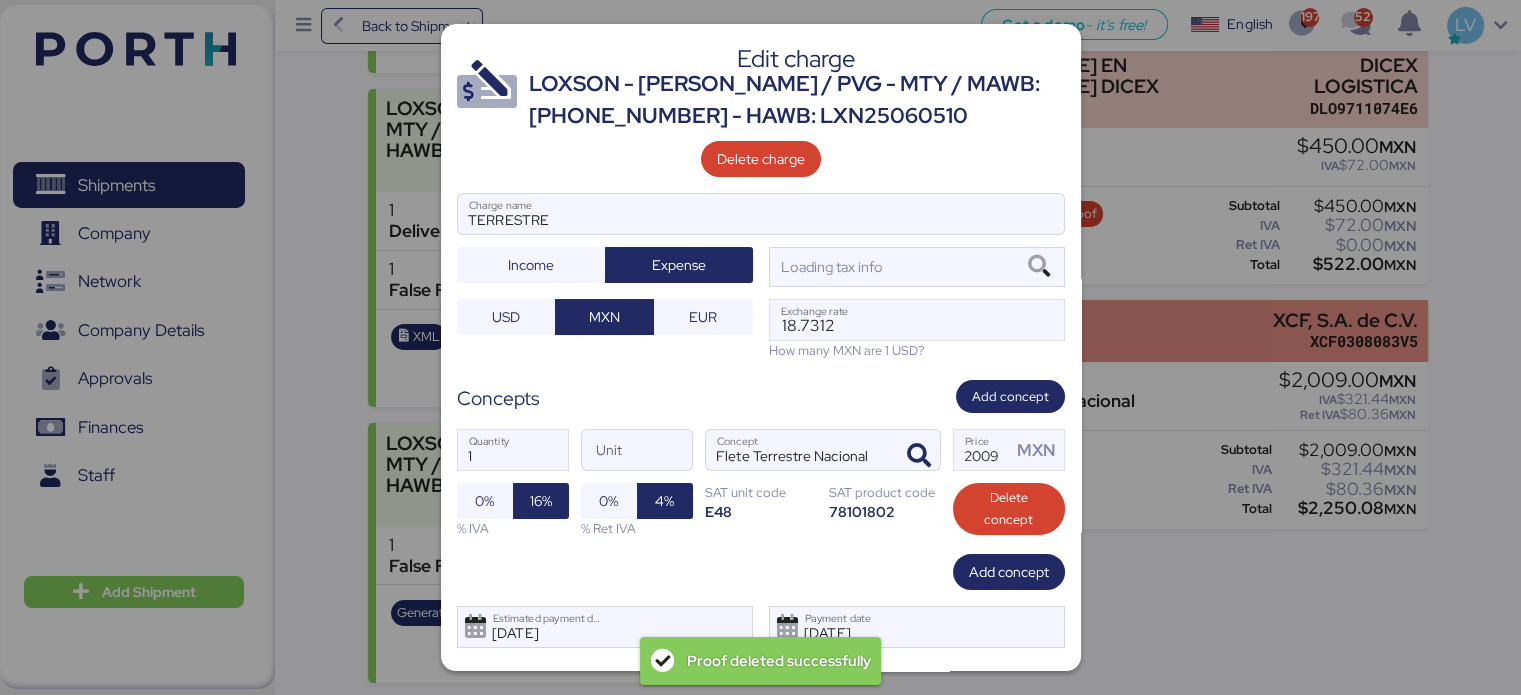 scroll, scrollTop: 0, scrollLeft: 0, axis: both 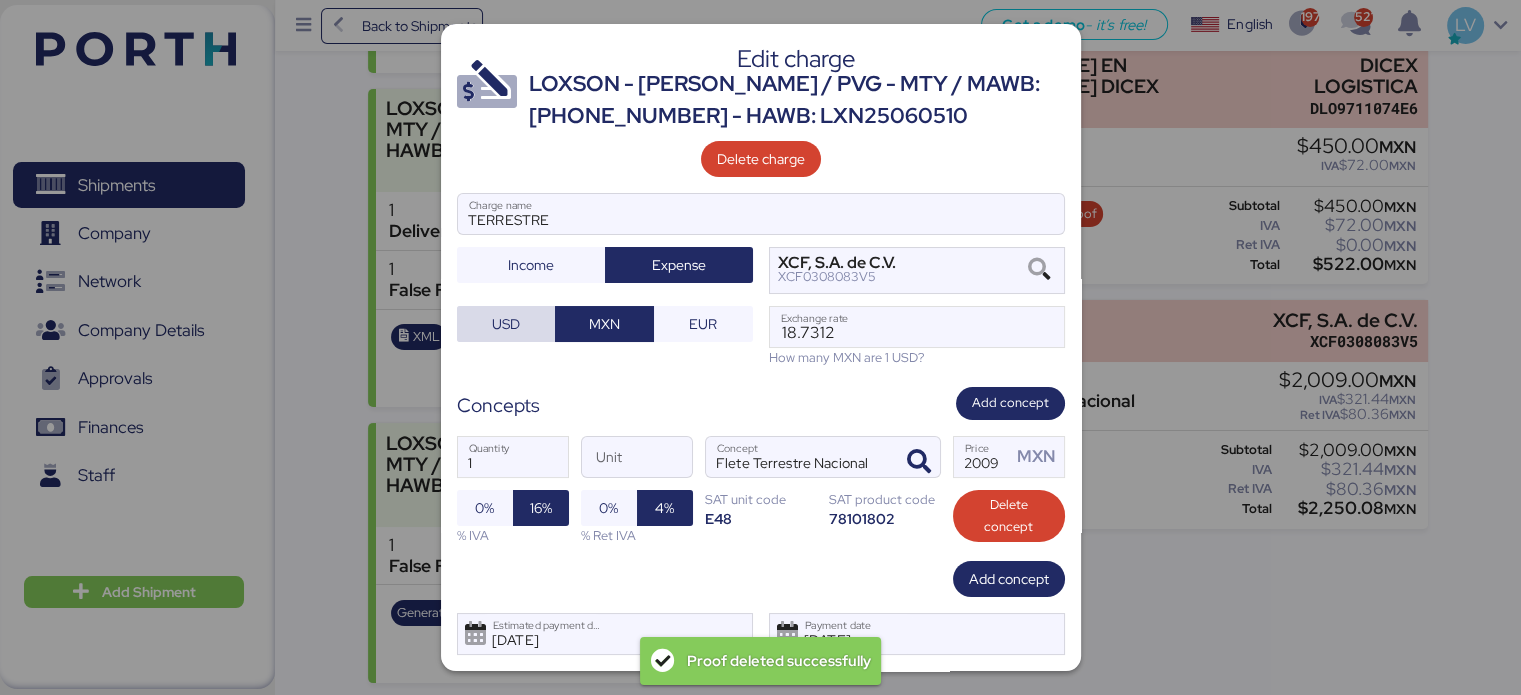click on "USD" at bounding box center (506, 324) 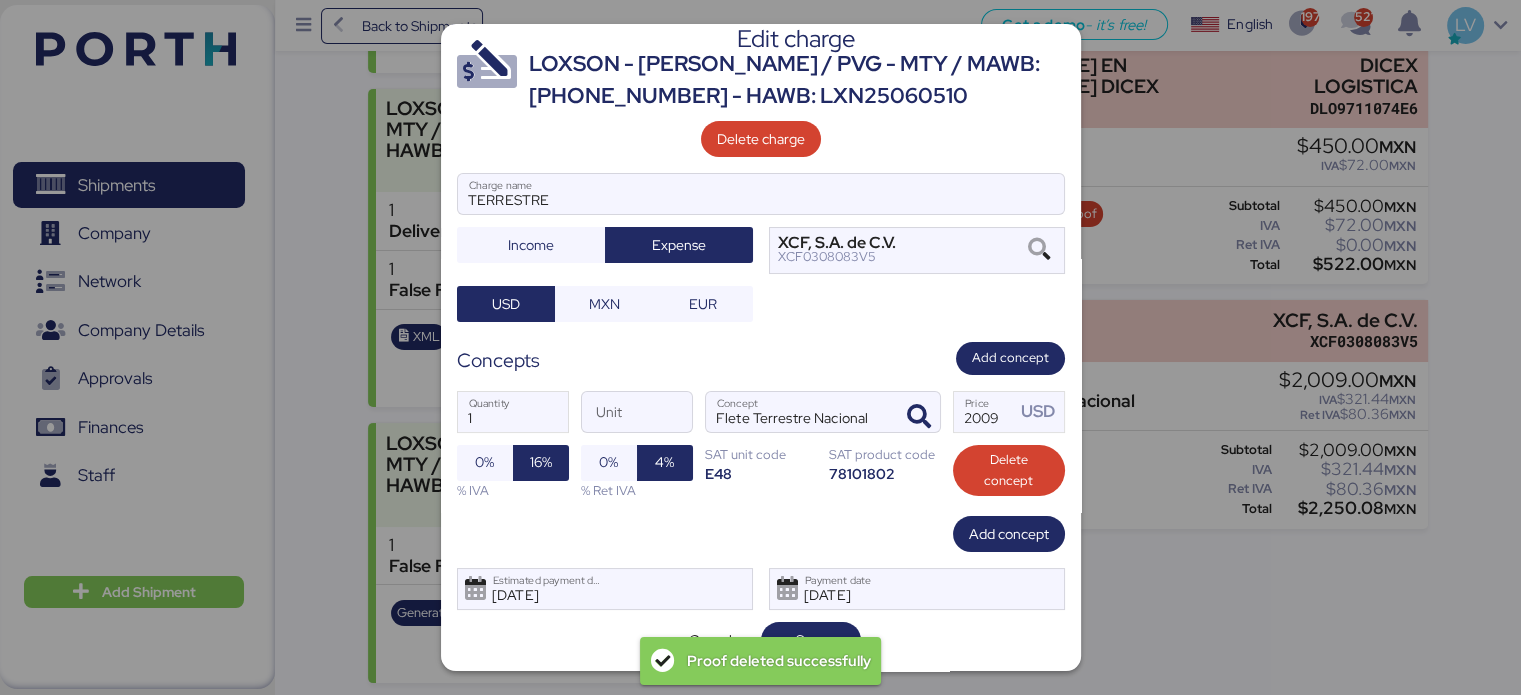scroll, scrollTop: 20, scrollLeft: 0, axis: vertical 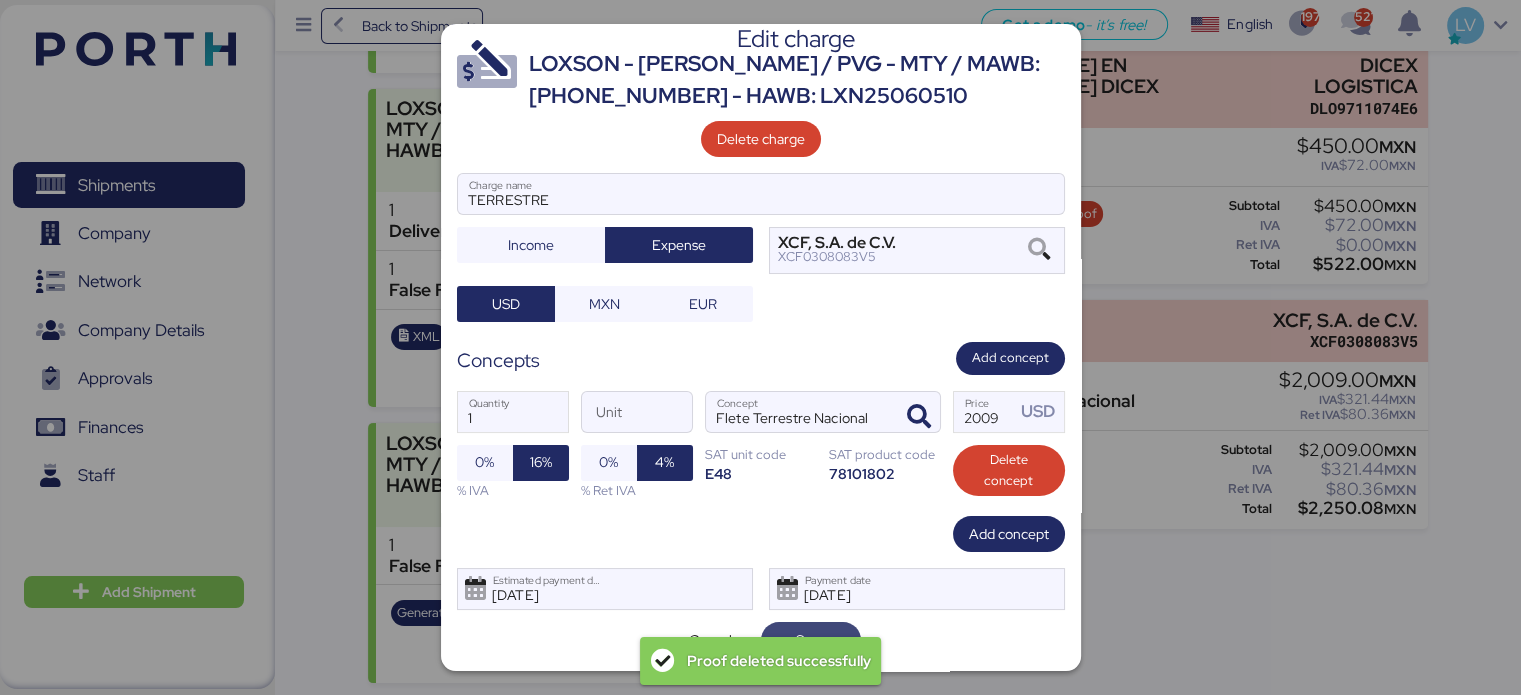 click on "Save" at bounding box center (811, 640) 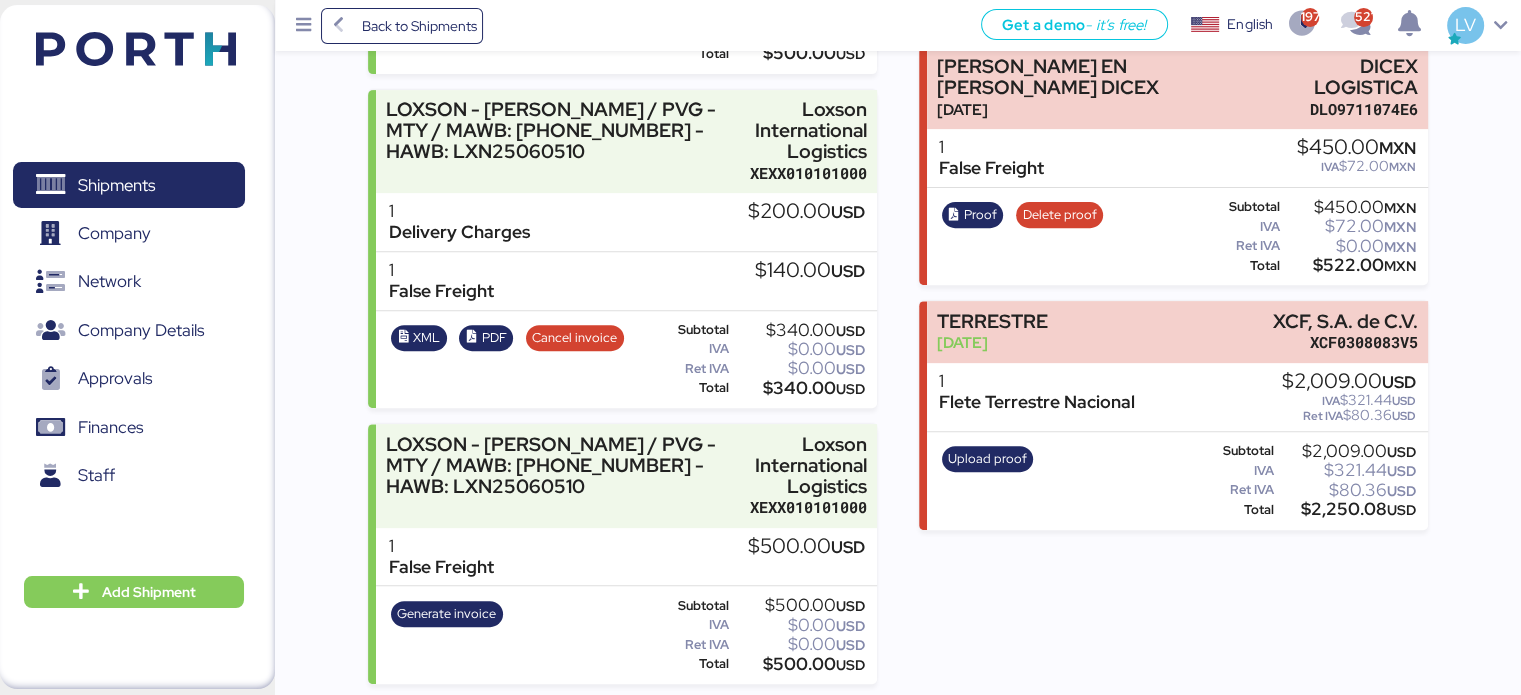 scroll, scrollTop: 748, scrollLeft: 0, axis: vertical 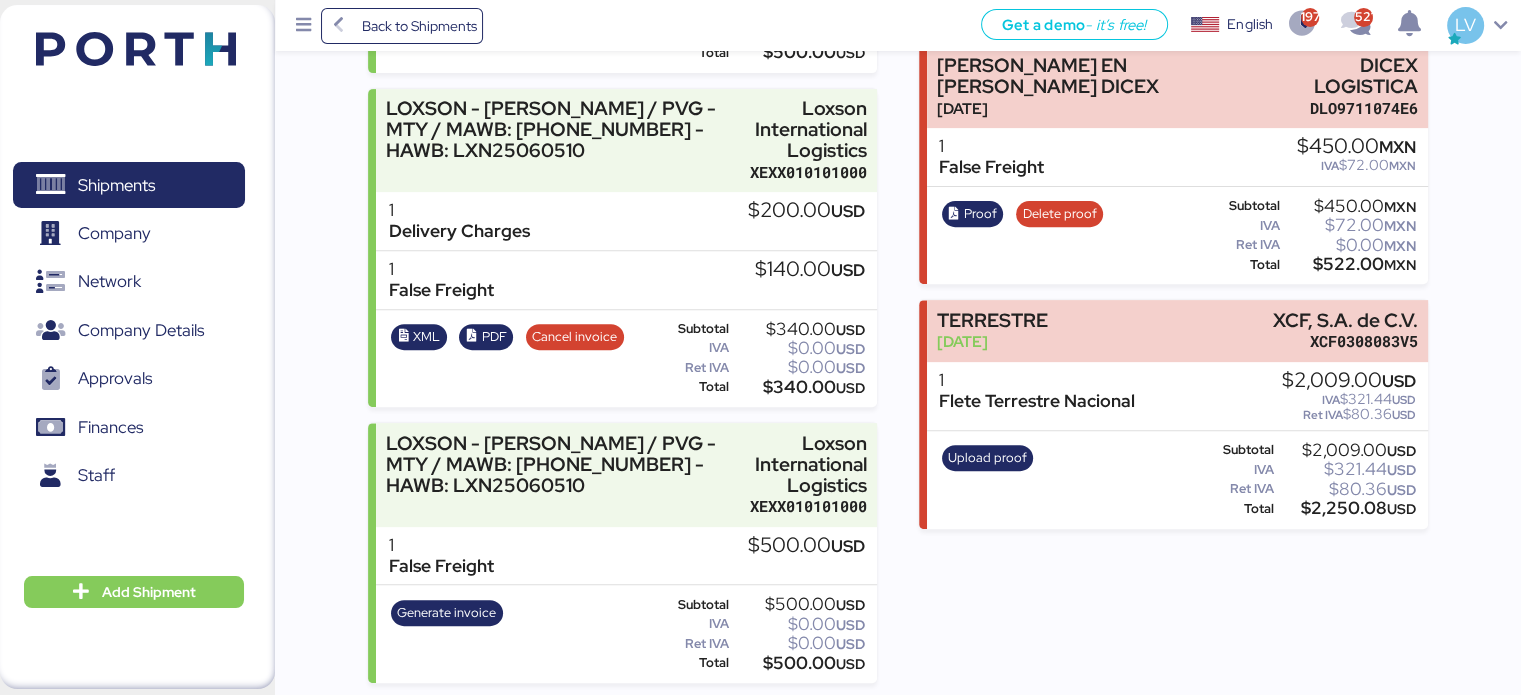 click on "Upload proof" at bounding box center (987, 480) 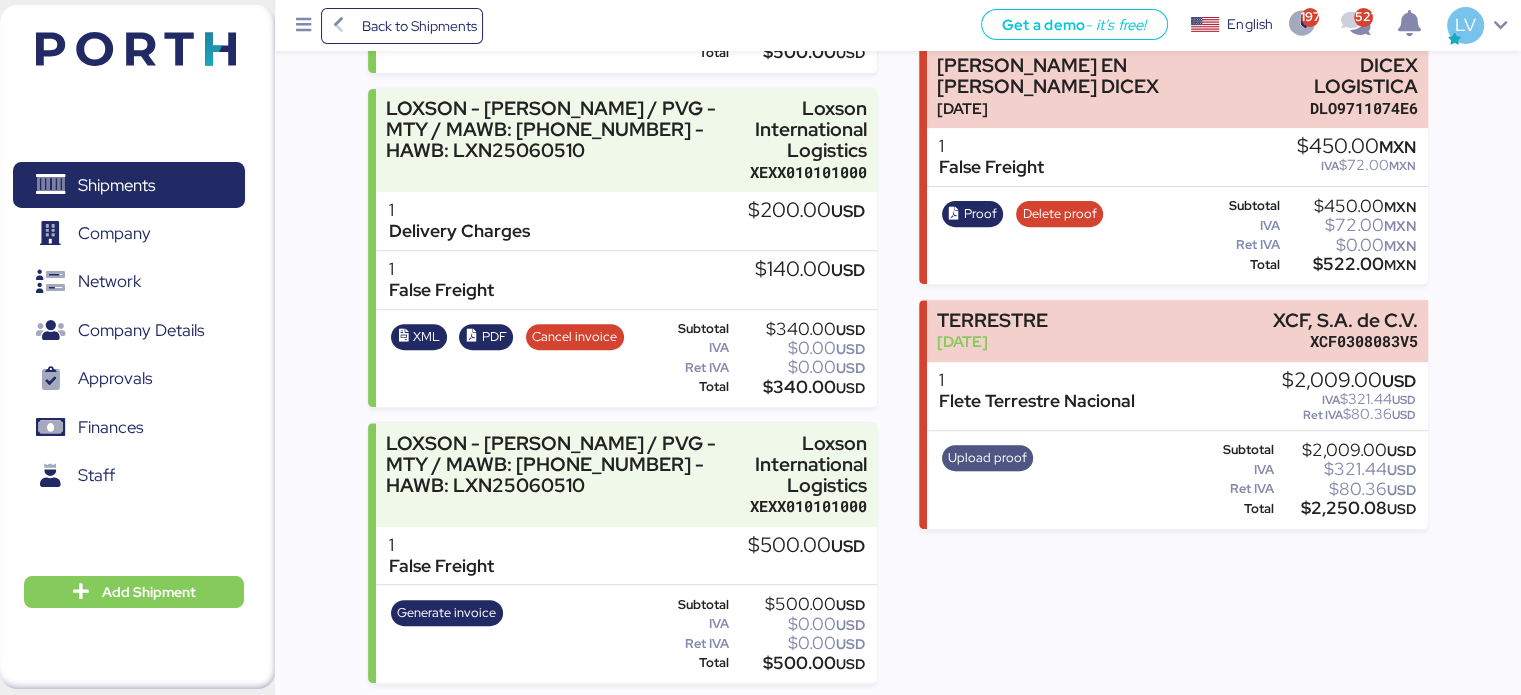 click on "Upload proof" at bounding box center (987, 458) 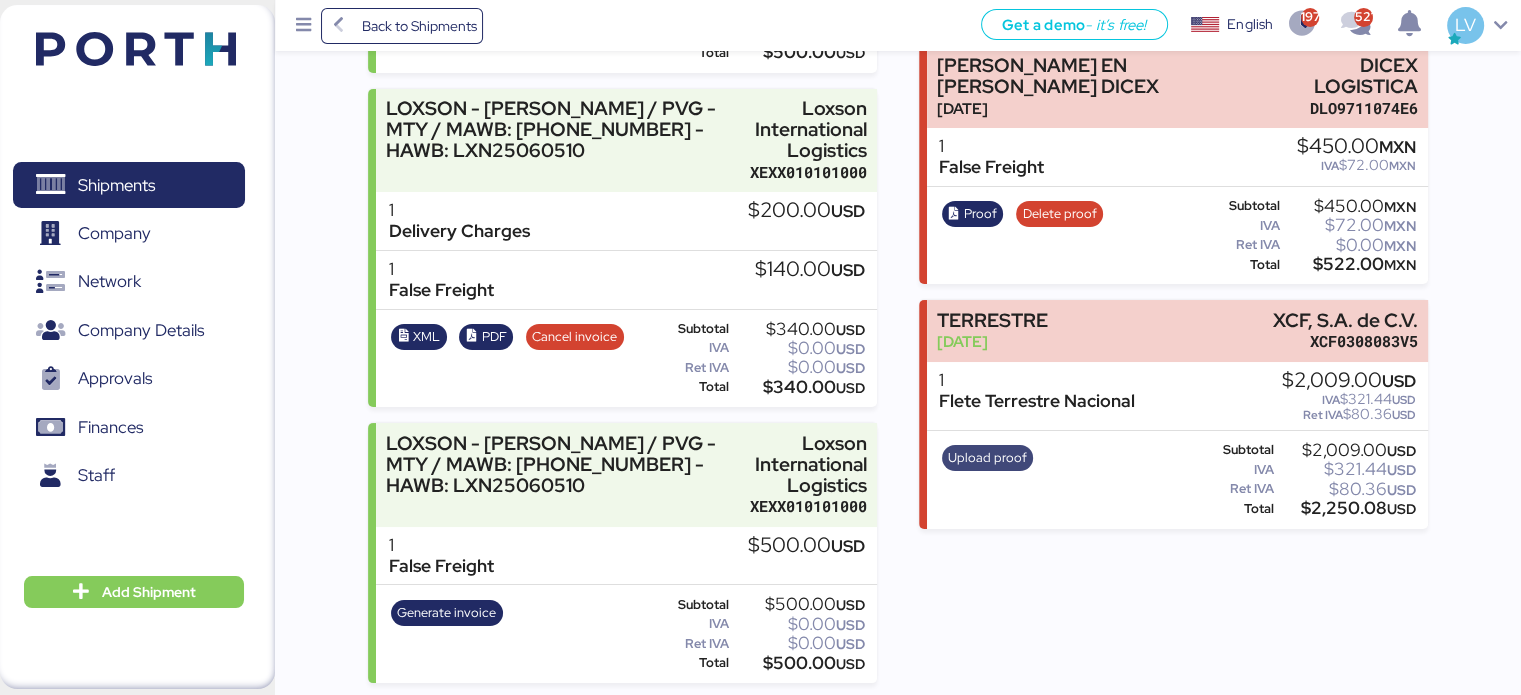 scroll, scrollTop: 0, scrollLeft: 0, axis: both 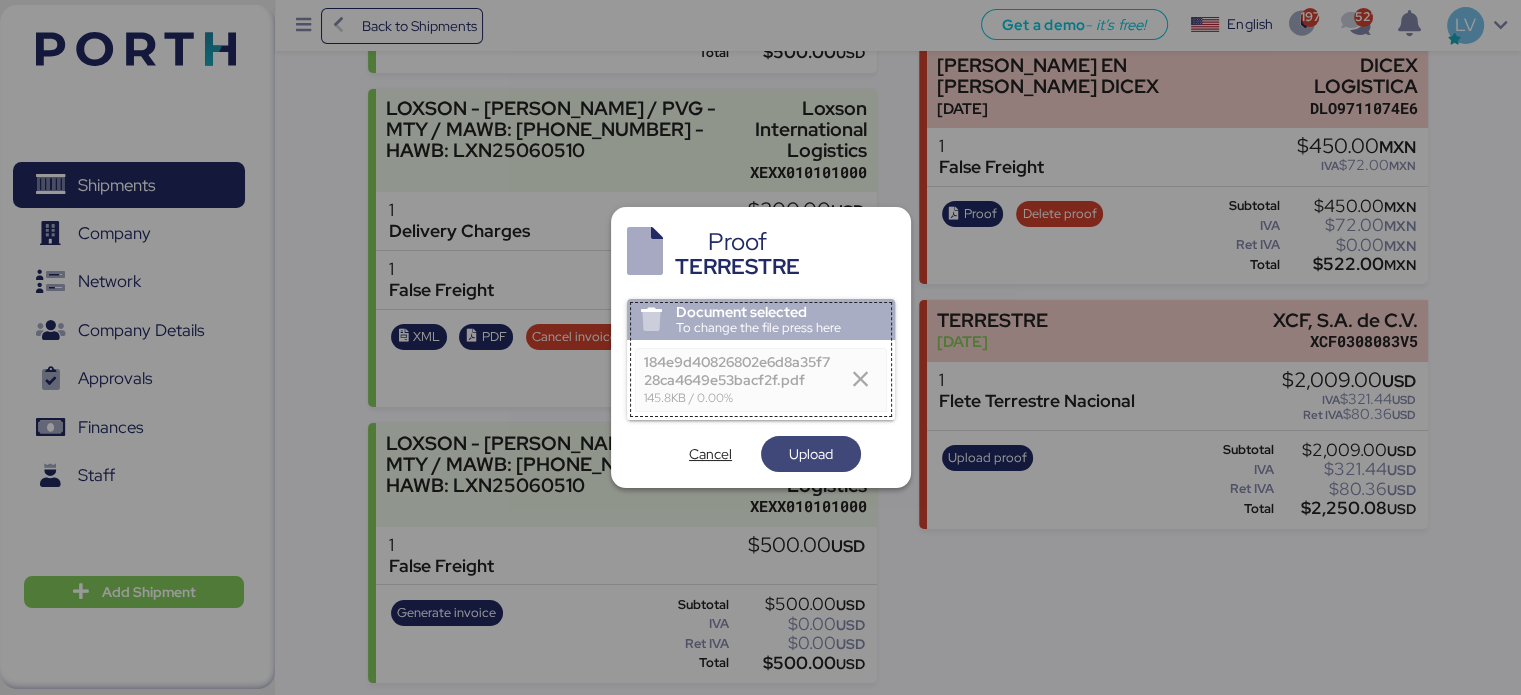 click on "Upload" at bounding box center [811, 454] 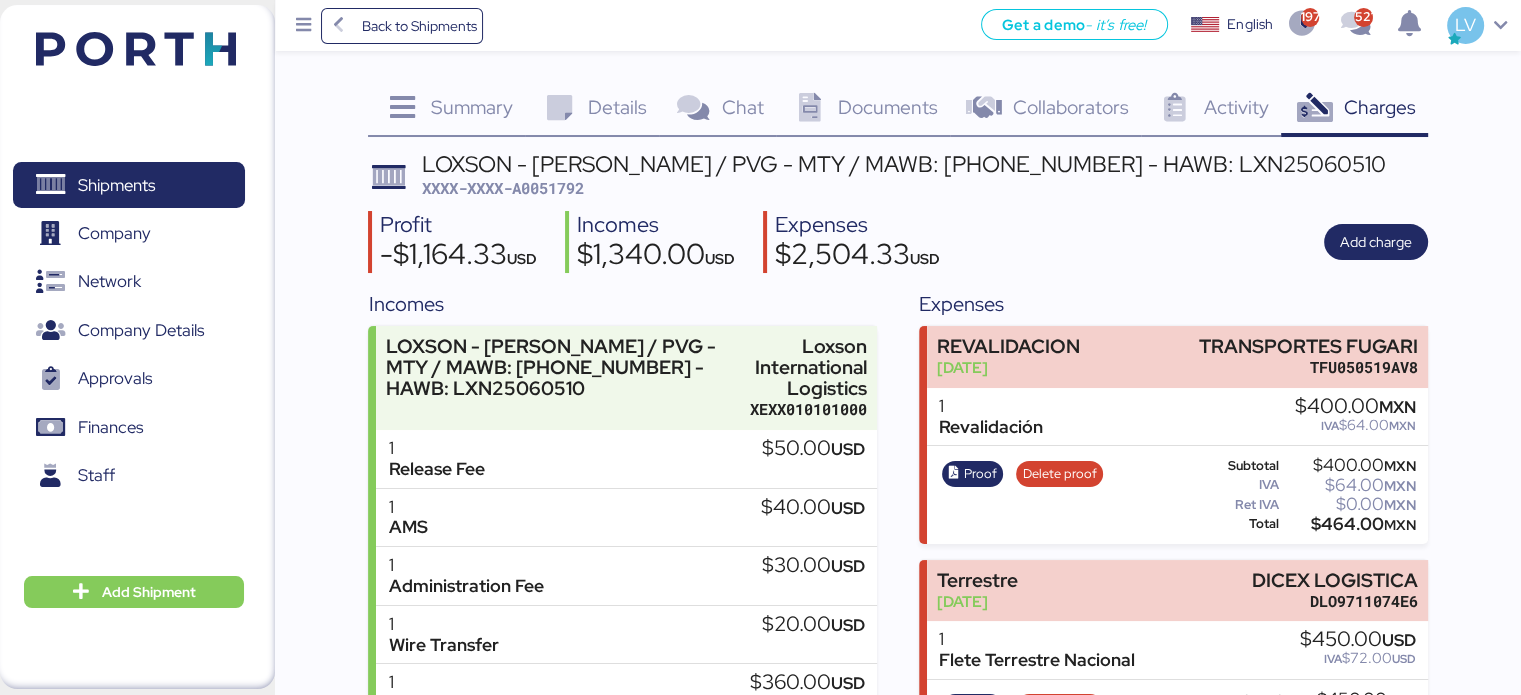 click on "XXXX-XXXX-A0051792" at bounding box center [503, 188] 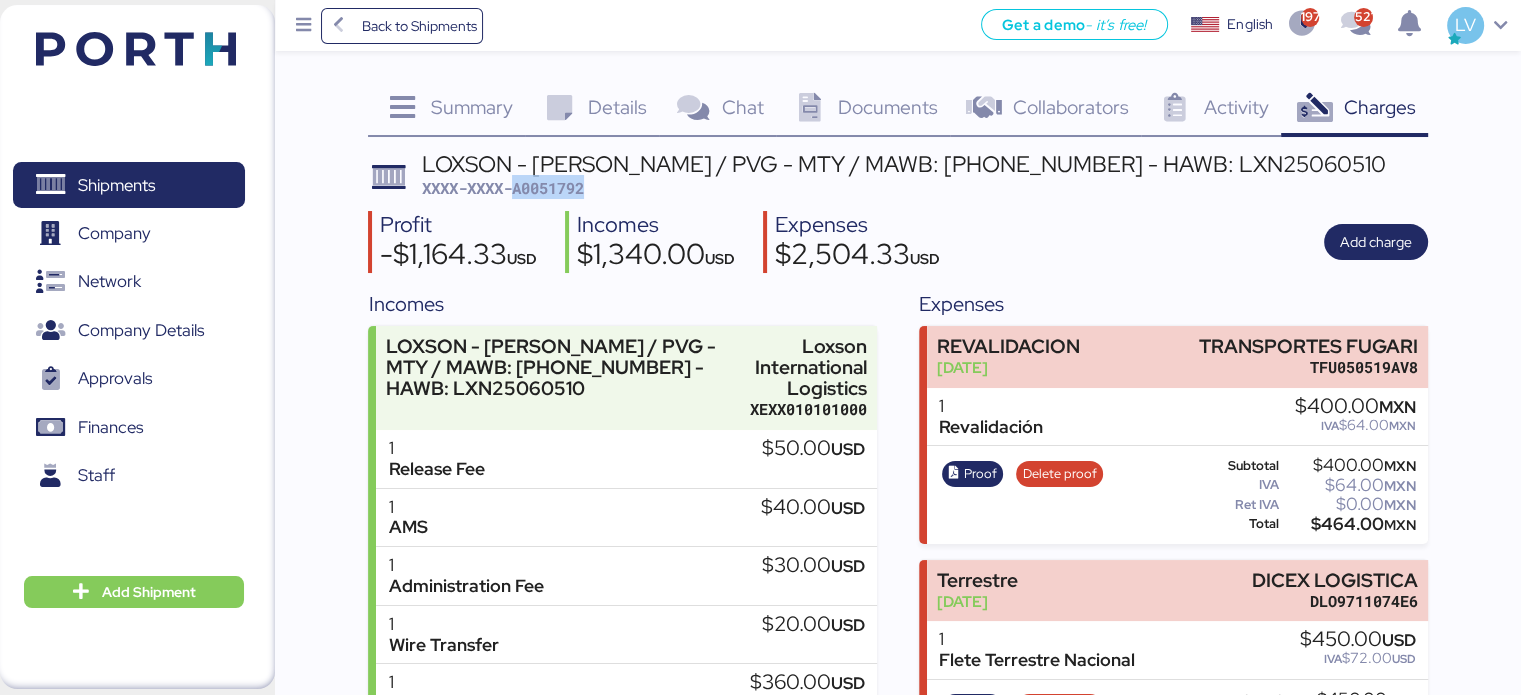 click on "XXXX-XXXX-A0051792" at bounding box center (503, 188) 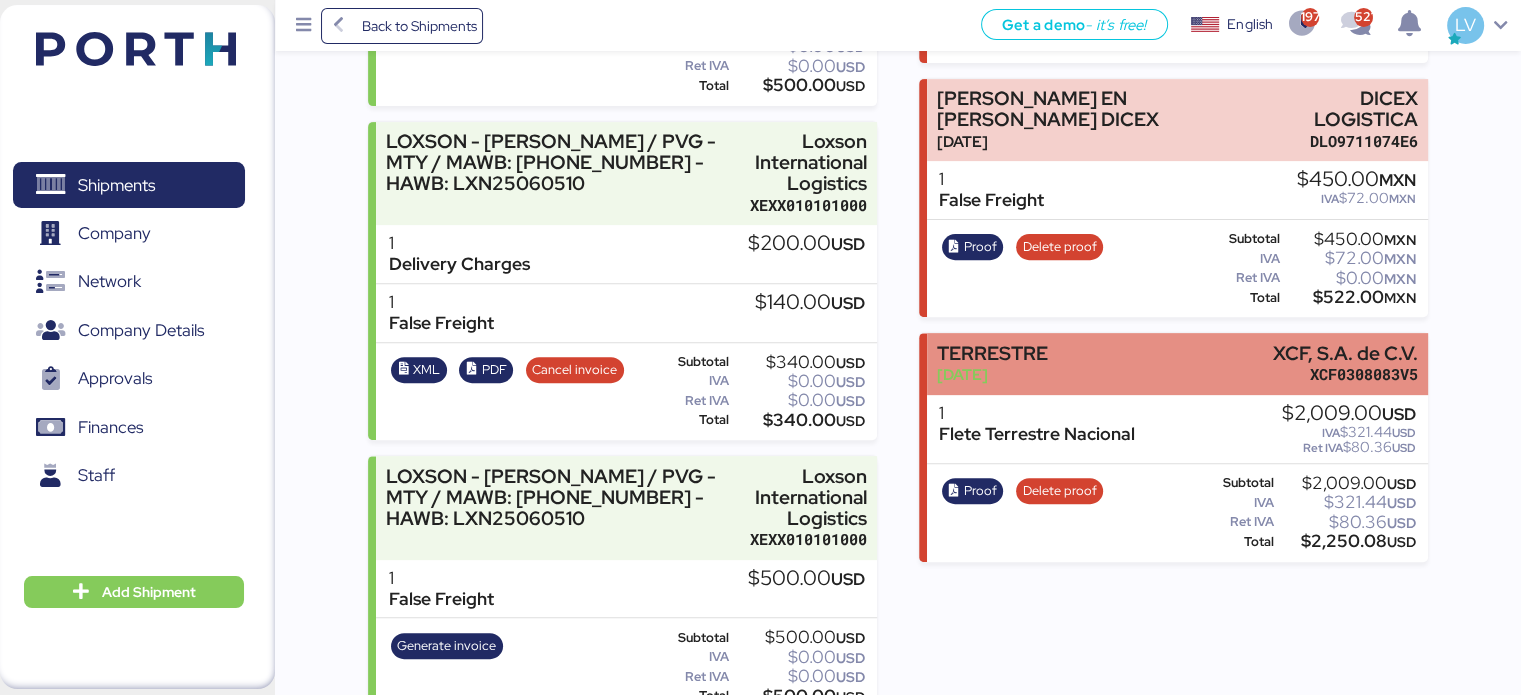 scroll, scrollTop: 716, scrollLeft: 0, axis: vertical 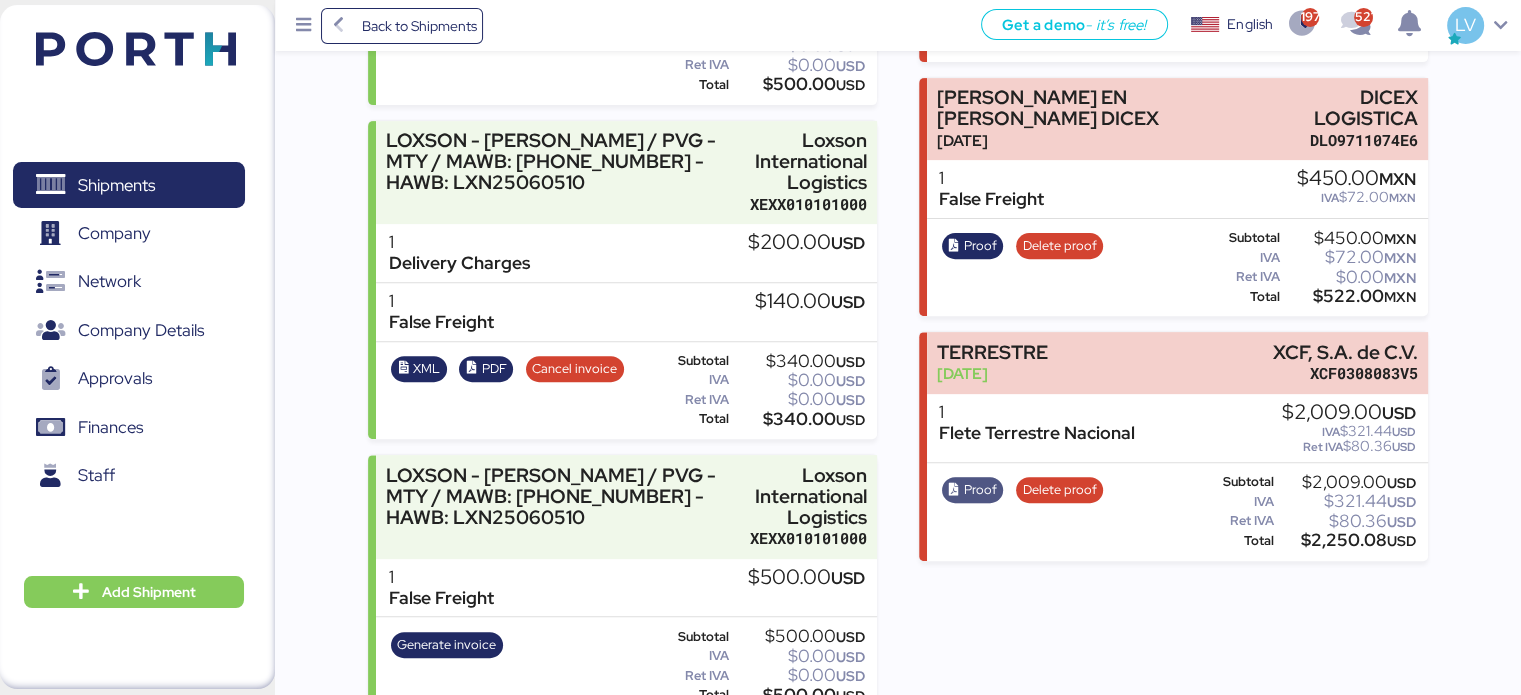 click at bounding box center (954, 490) 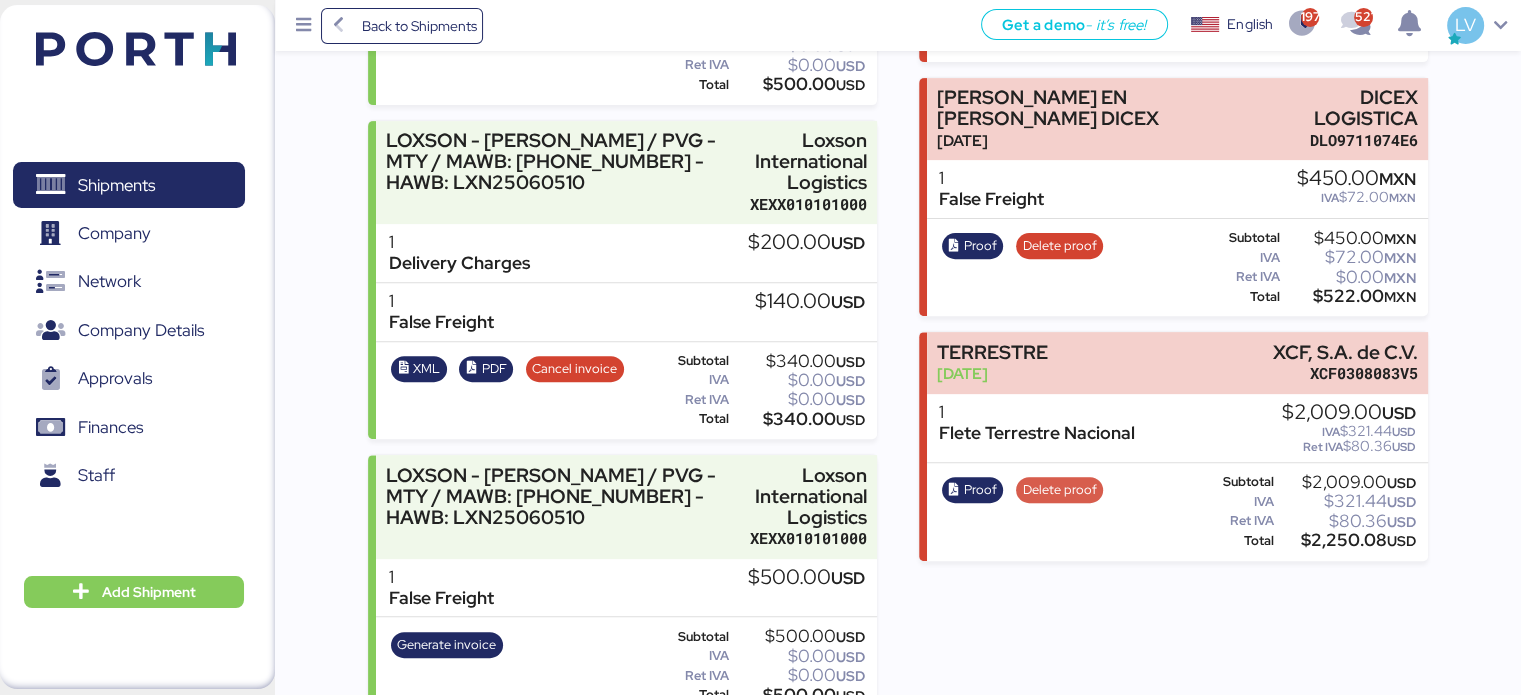 click on "Delete proof" at bounding box center (1060, 490) 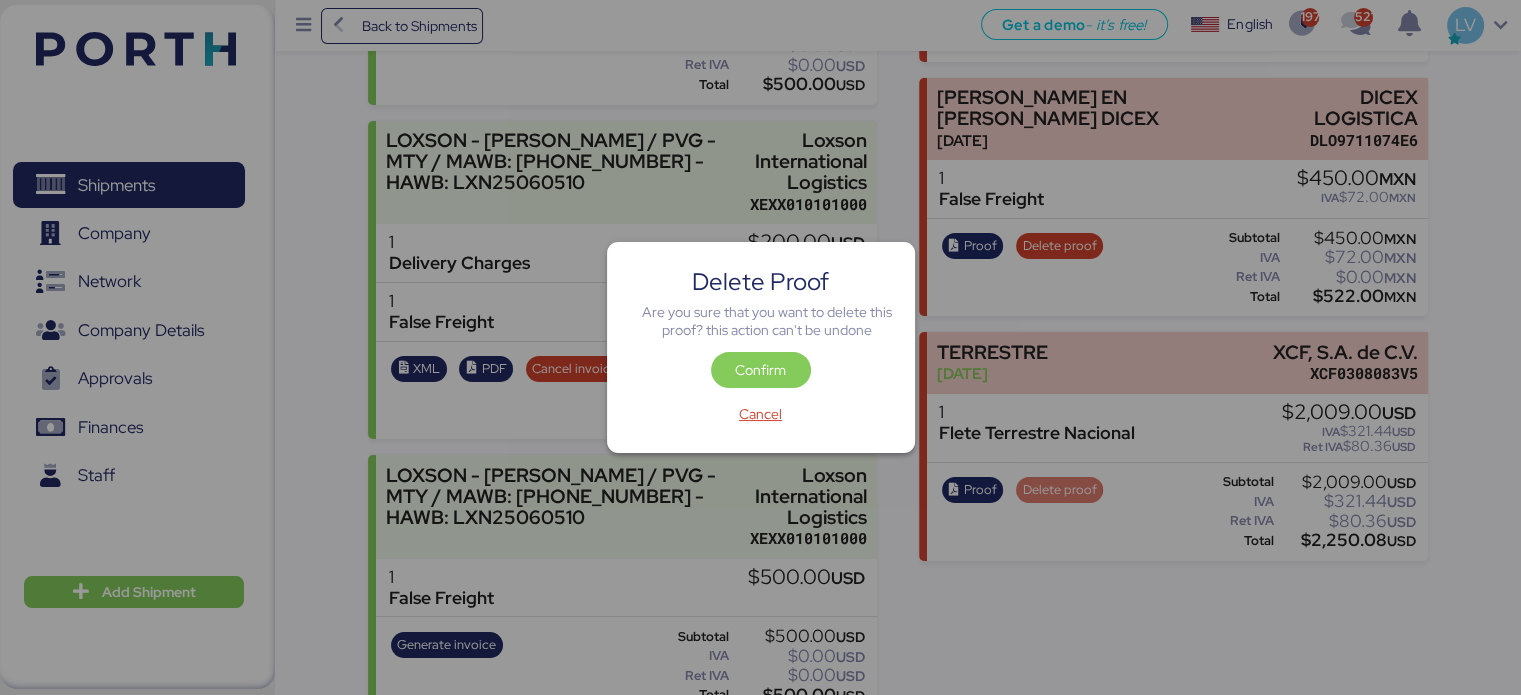 scroll, scrollTop: 0, scrollLeft: 0, axis: both 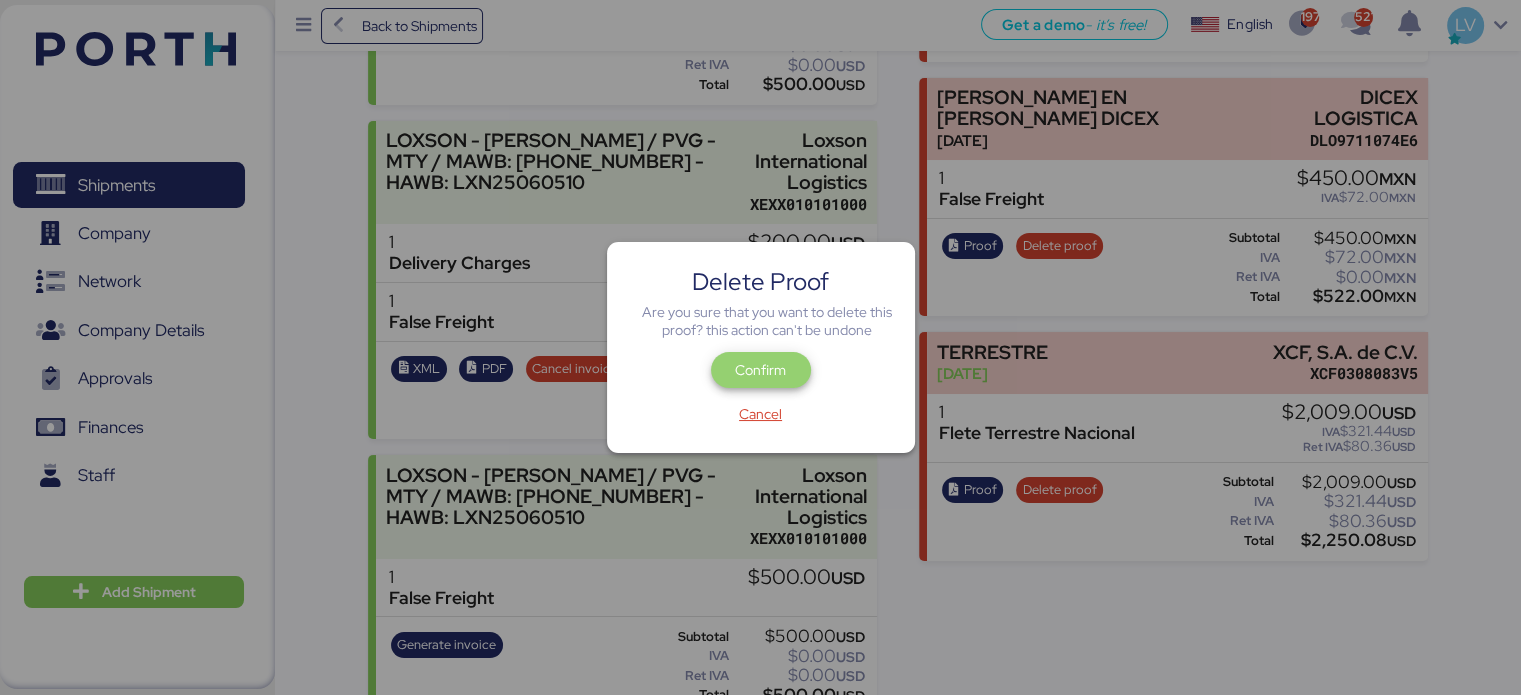click on "Confirm" at bounding box center (760, 370) 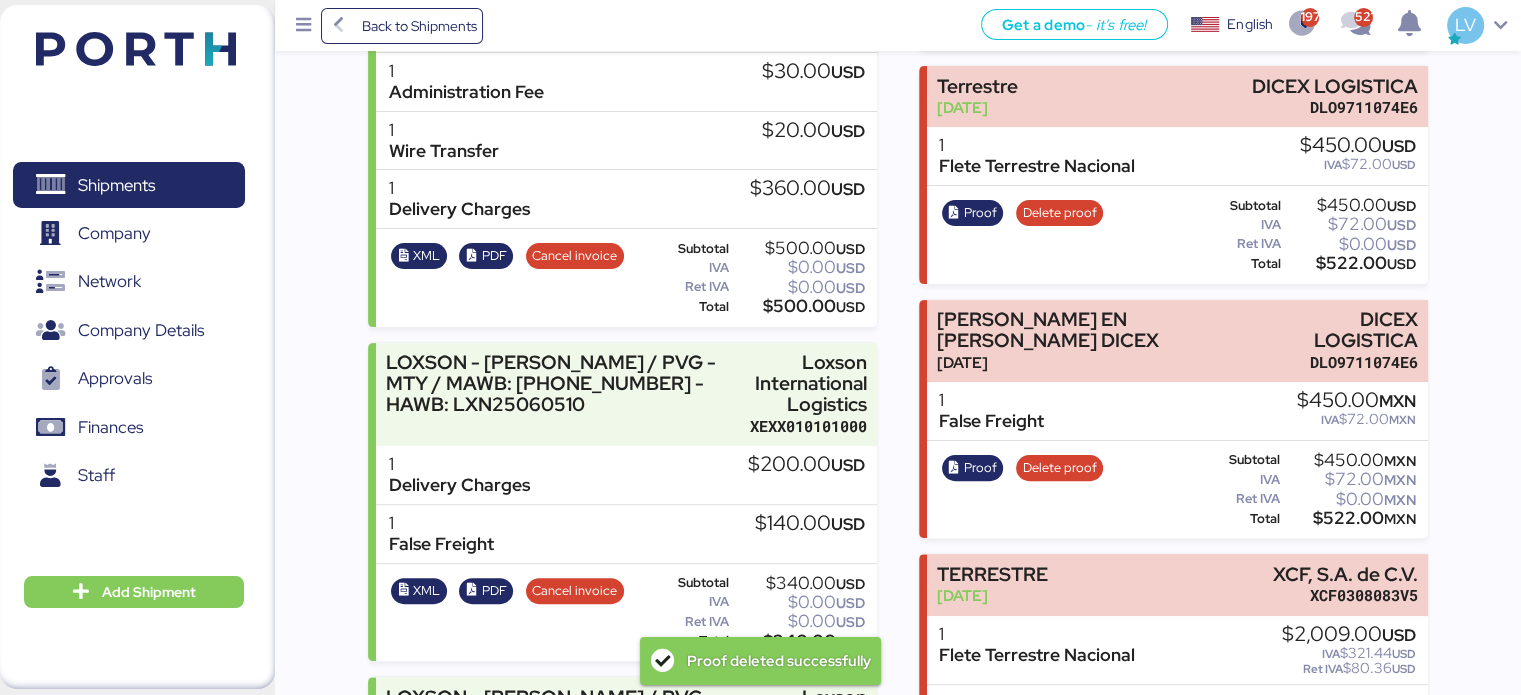 scroll, scrollTop: 748, scrollLeft: 0, axis: vertical 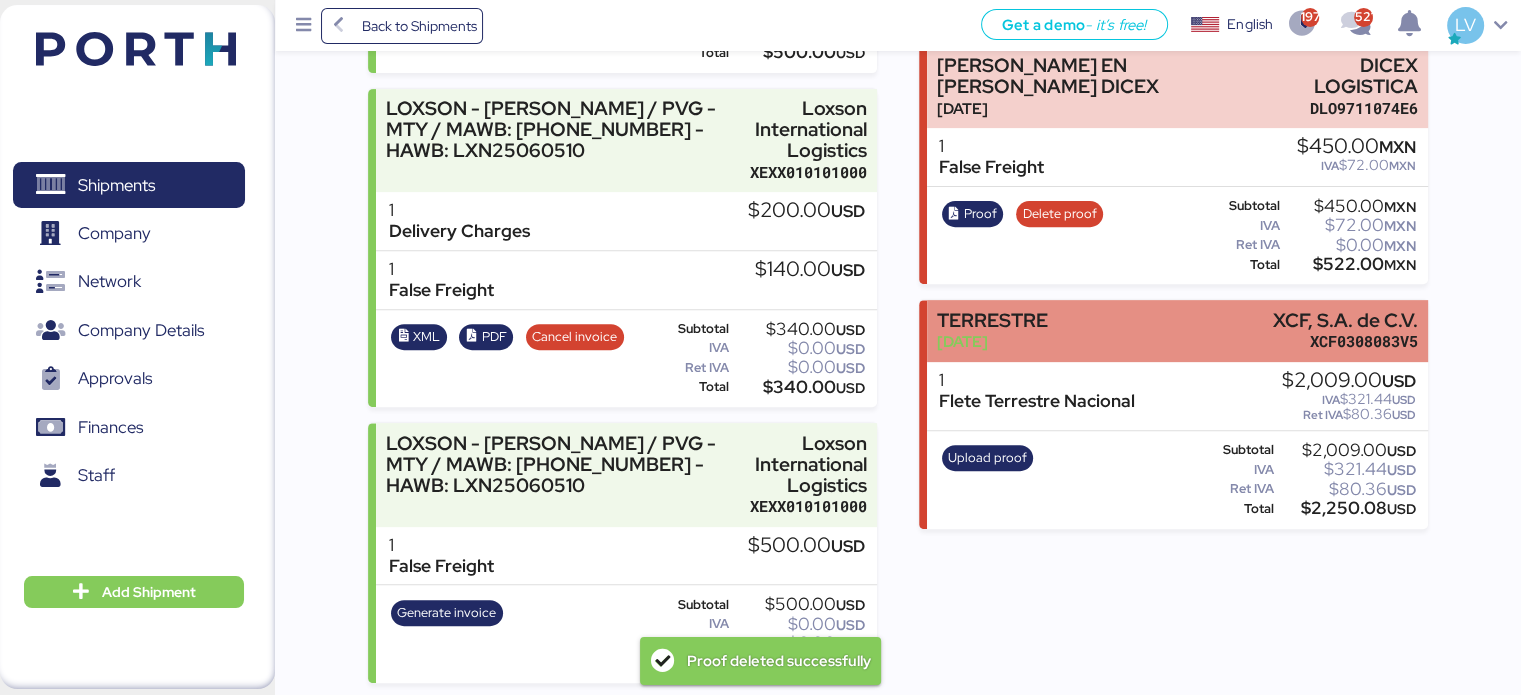 click on "TERRESTRE  [DATE] XCF, S.A. de C.V. XCF0308083V5" at bounding box center (1177, 330) 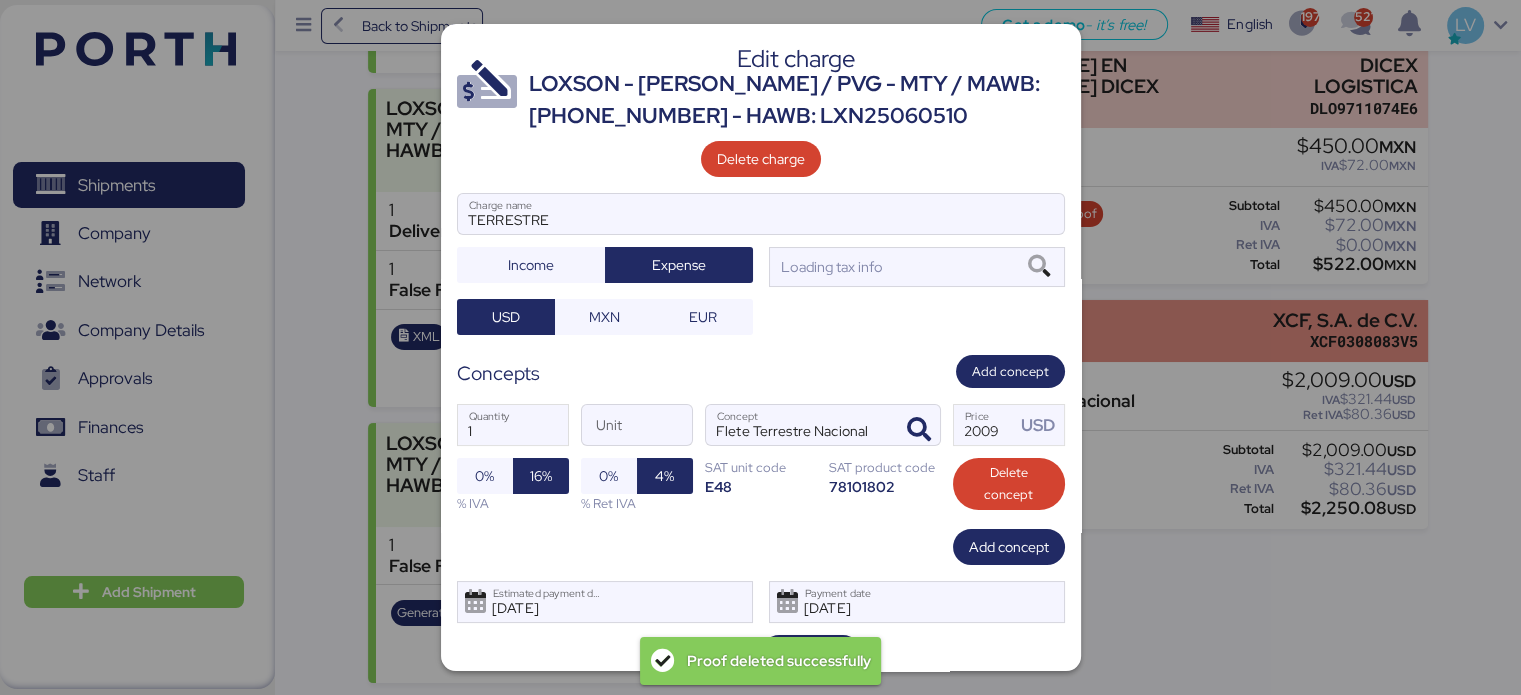 scroll, scrollTop: 0, scrollLeft: 0, axis: both 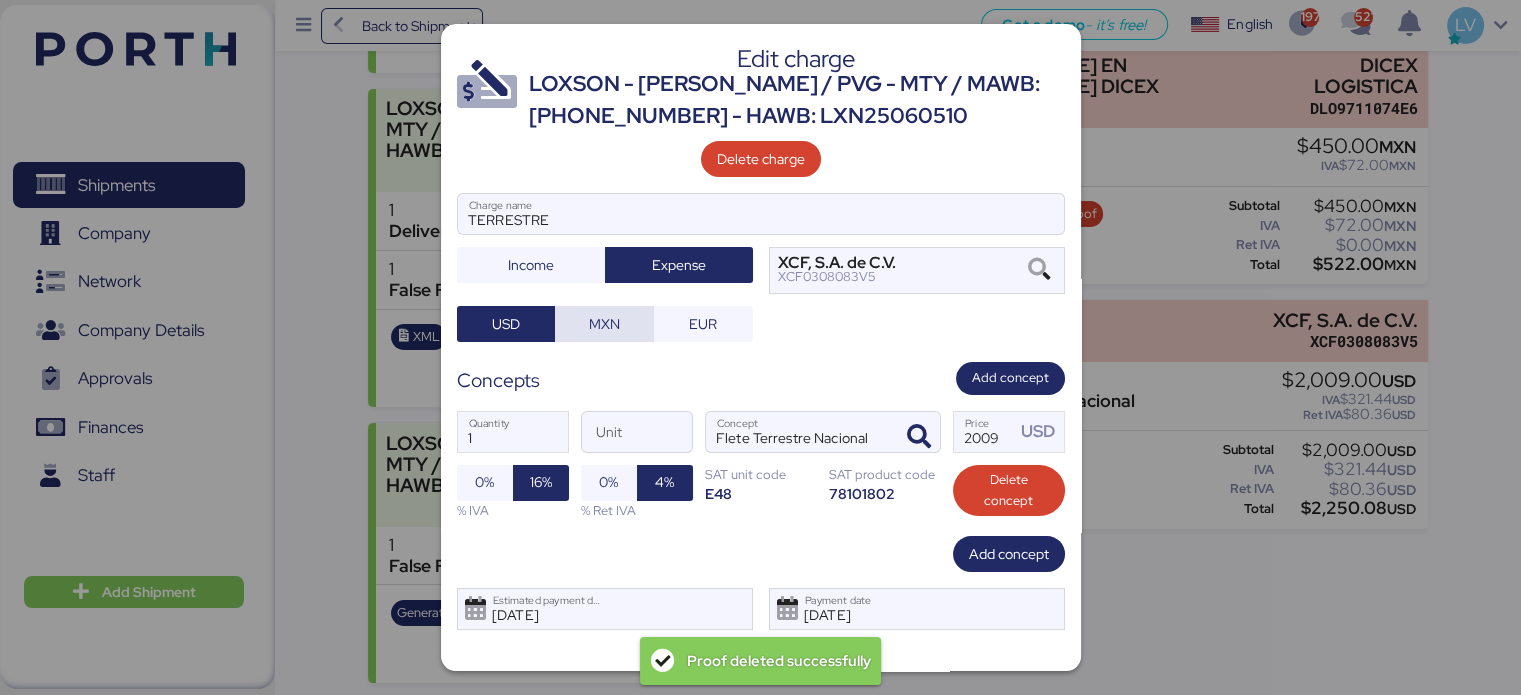 click on "MXN" at bounding box center (604, 324) 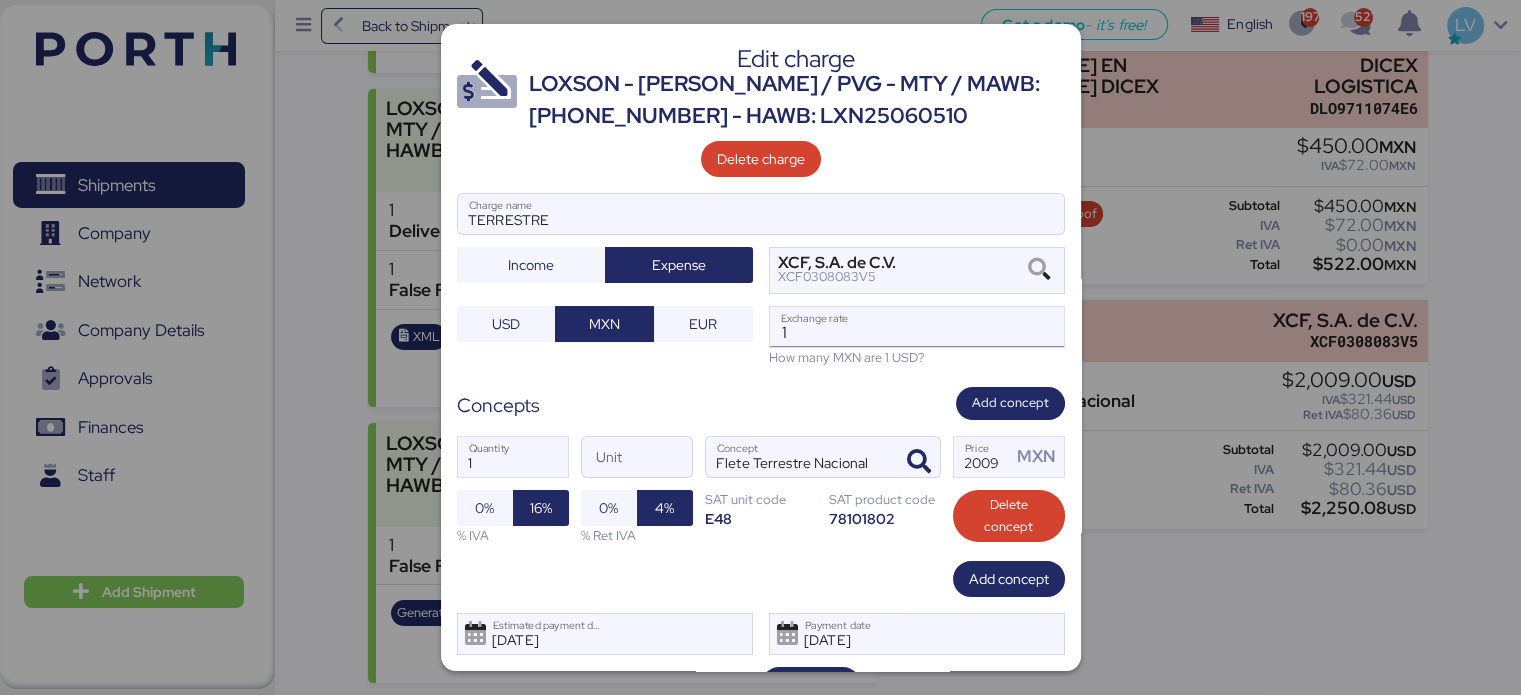 click on "1" at bounding box center [917, 327] 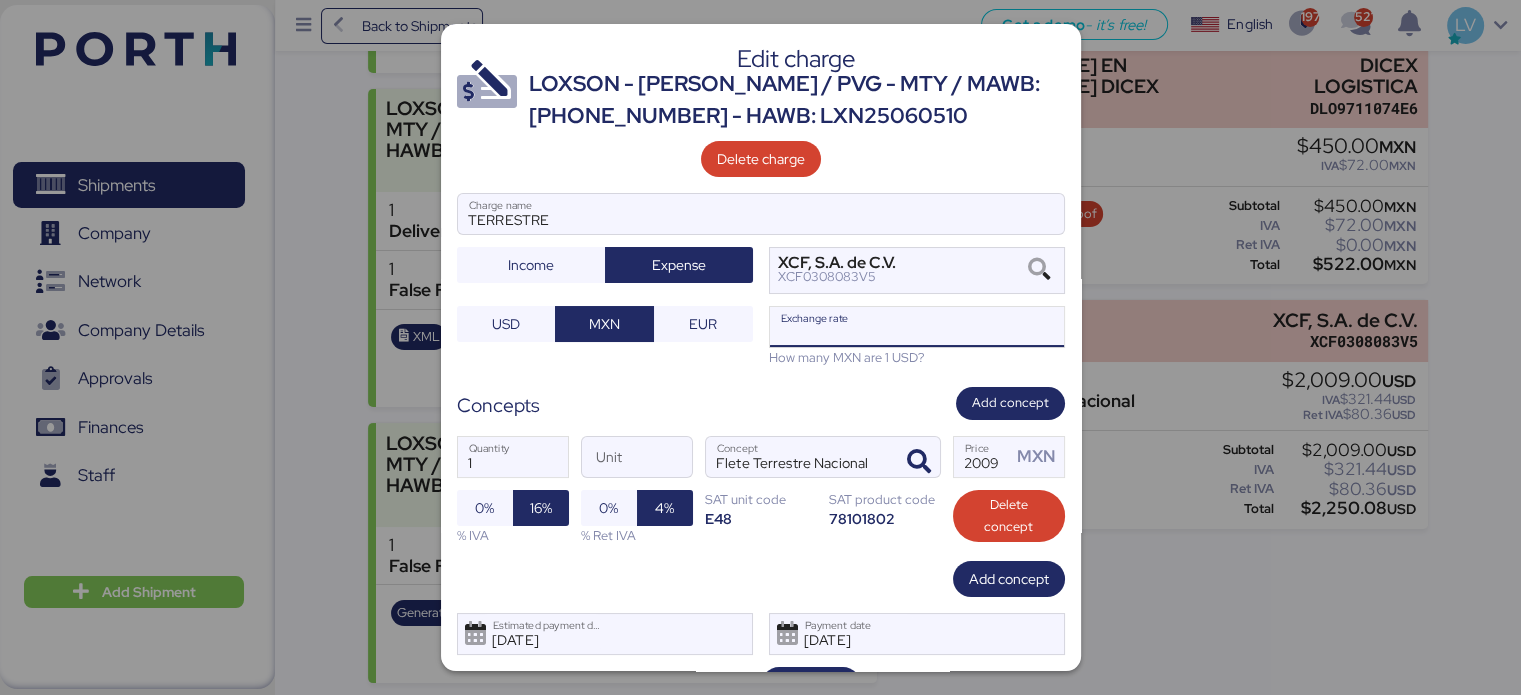 paste on "18.7509" 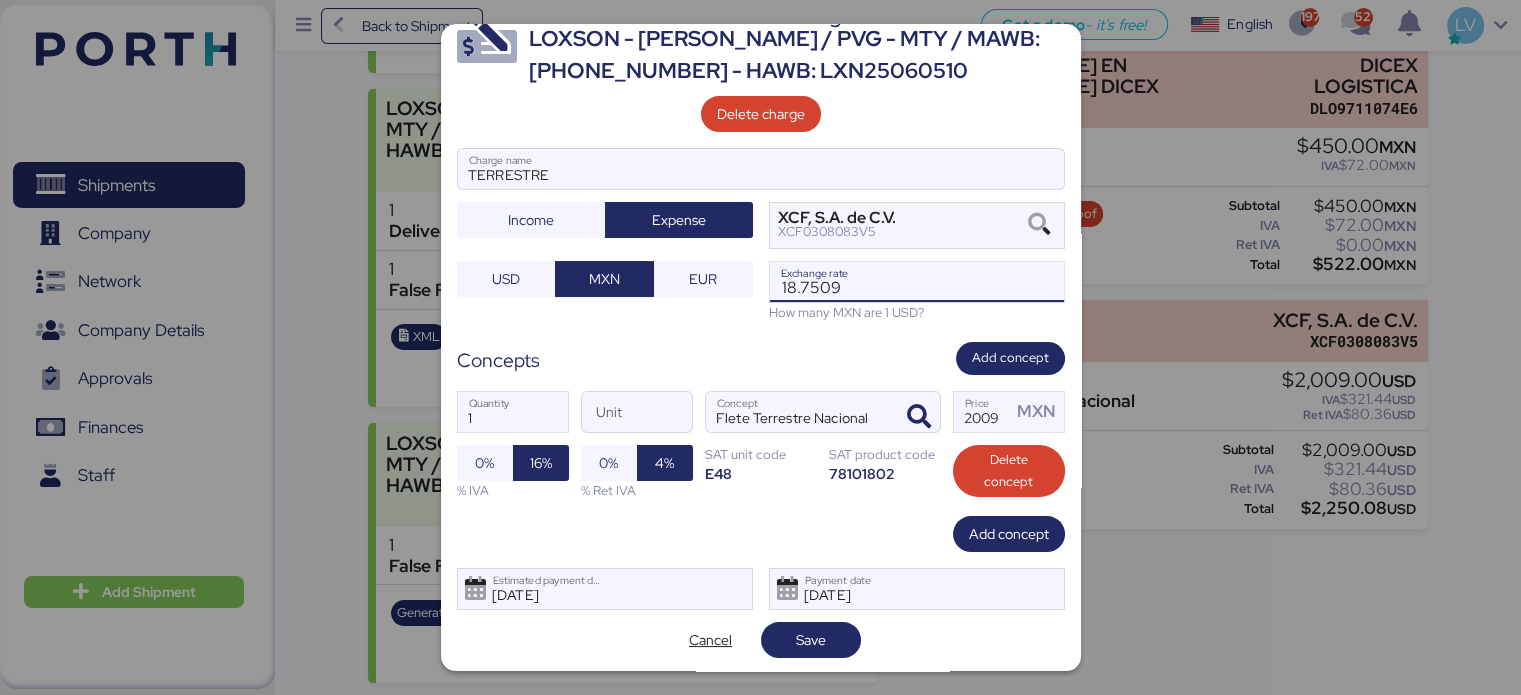 scroll, scrollTop: 44, scrollLeft: 0, axis: vertical 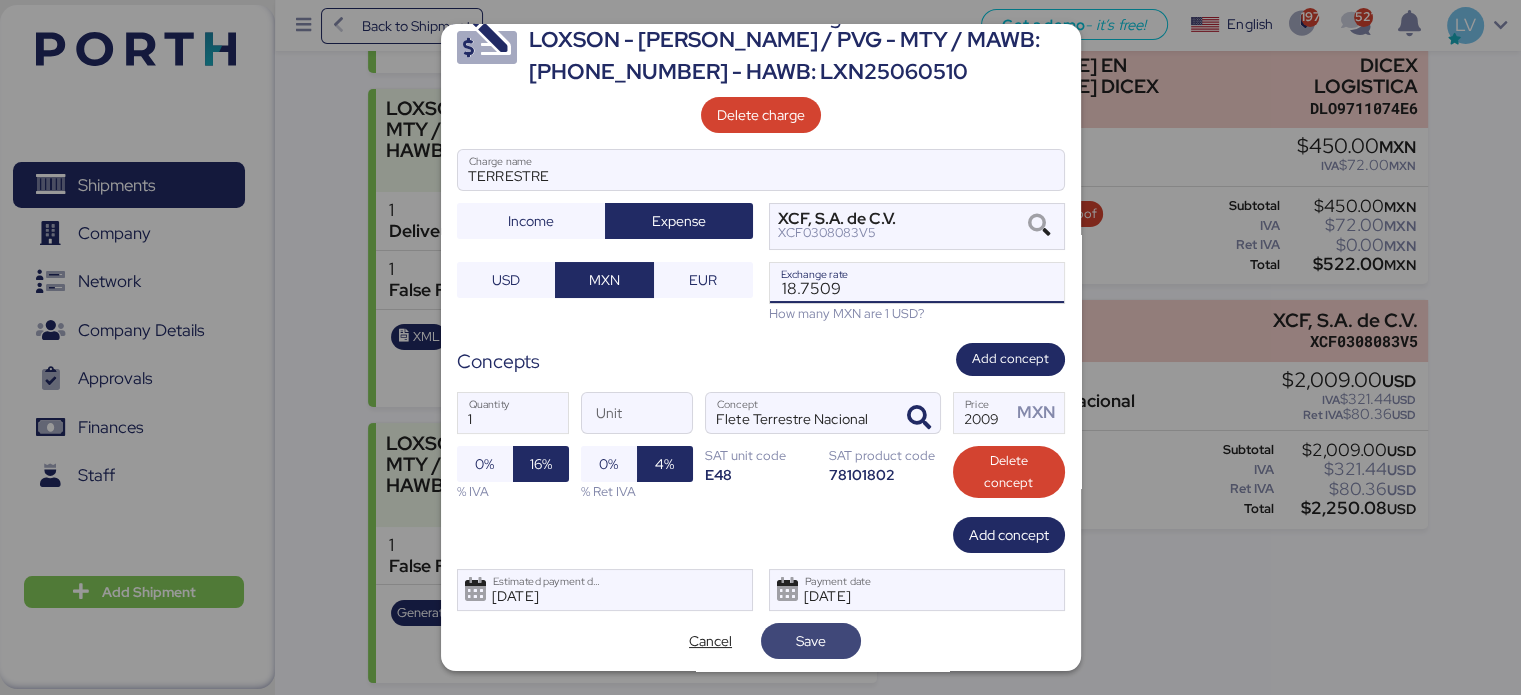 type on "18.7509" 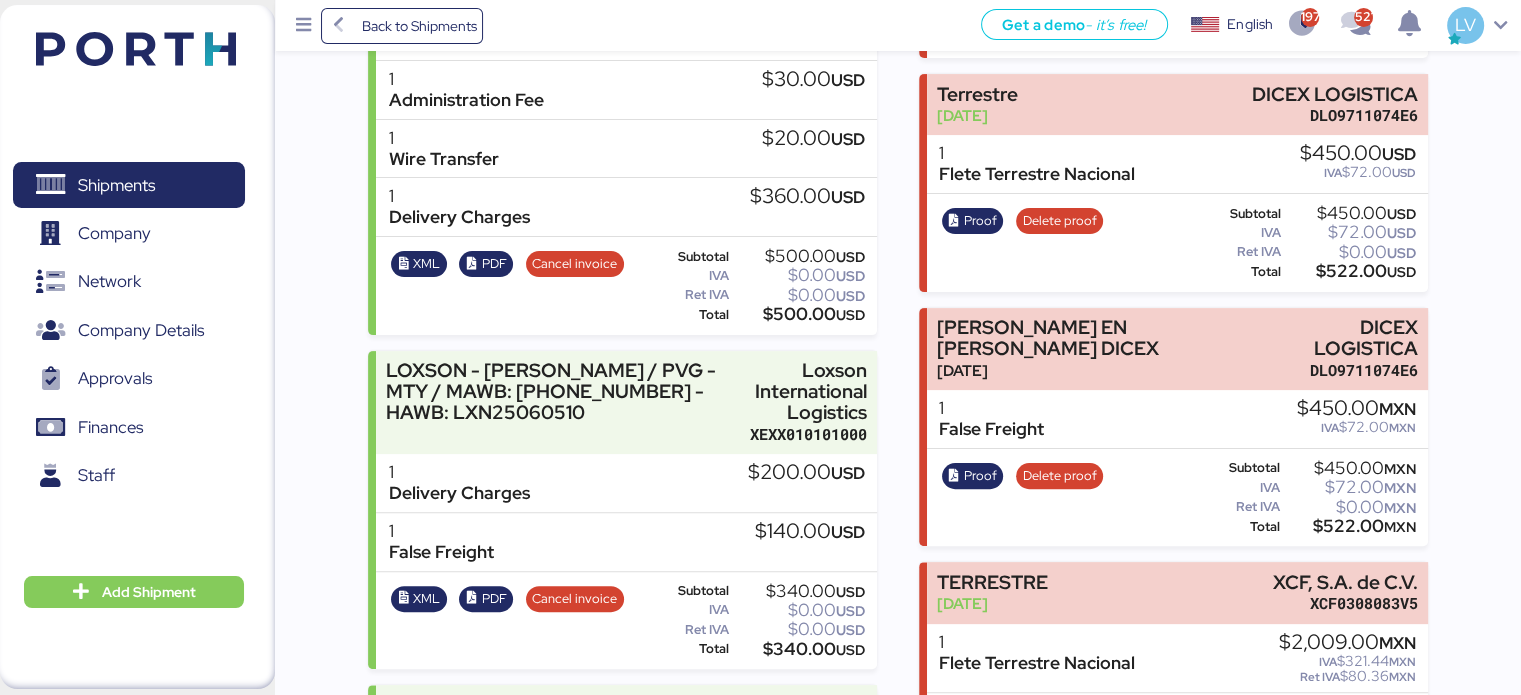 scroll, scrollTop: 748, scrollLeft: 0, axis: vertical 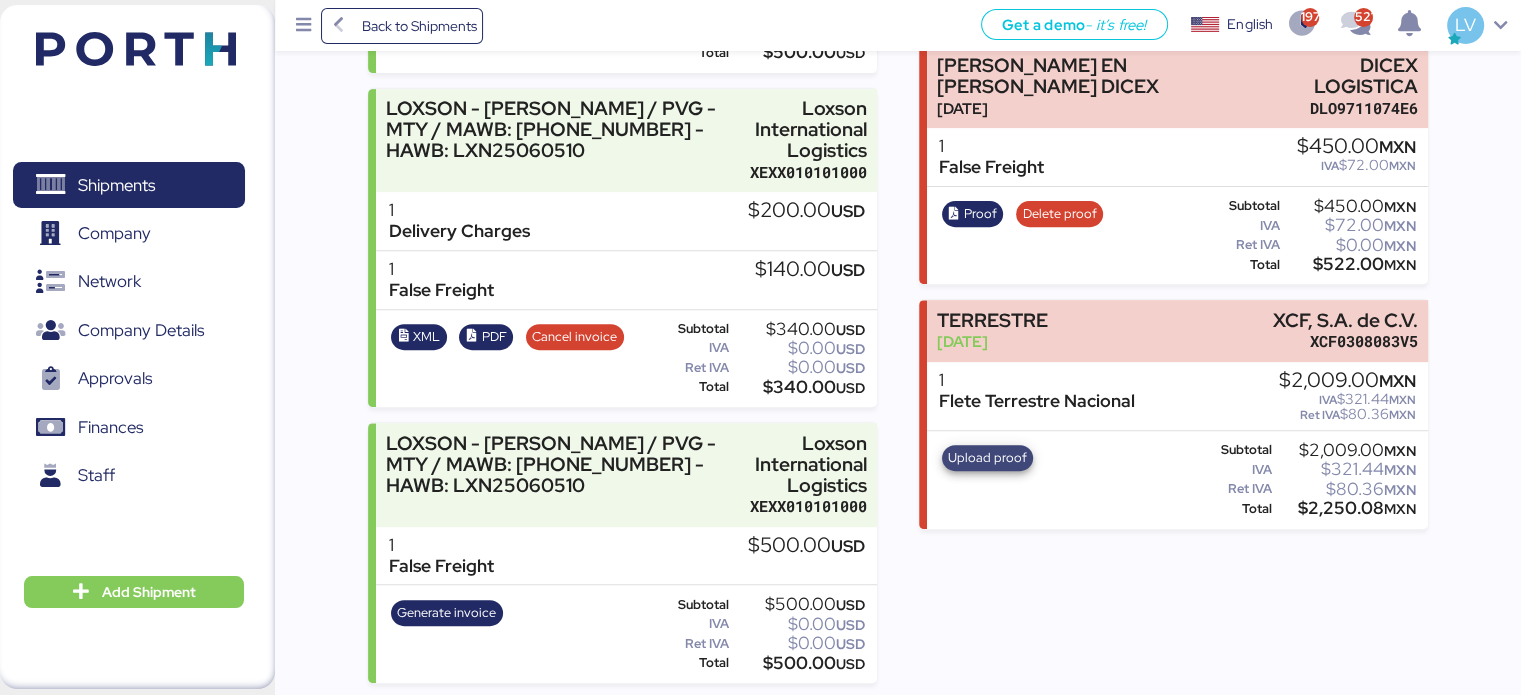 click on "Upload proof" at bounding box center (987, 458) 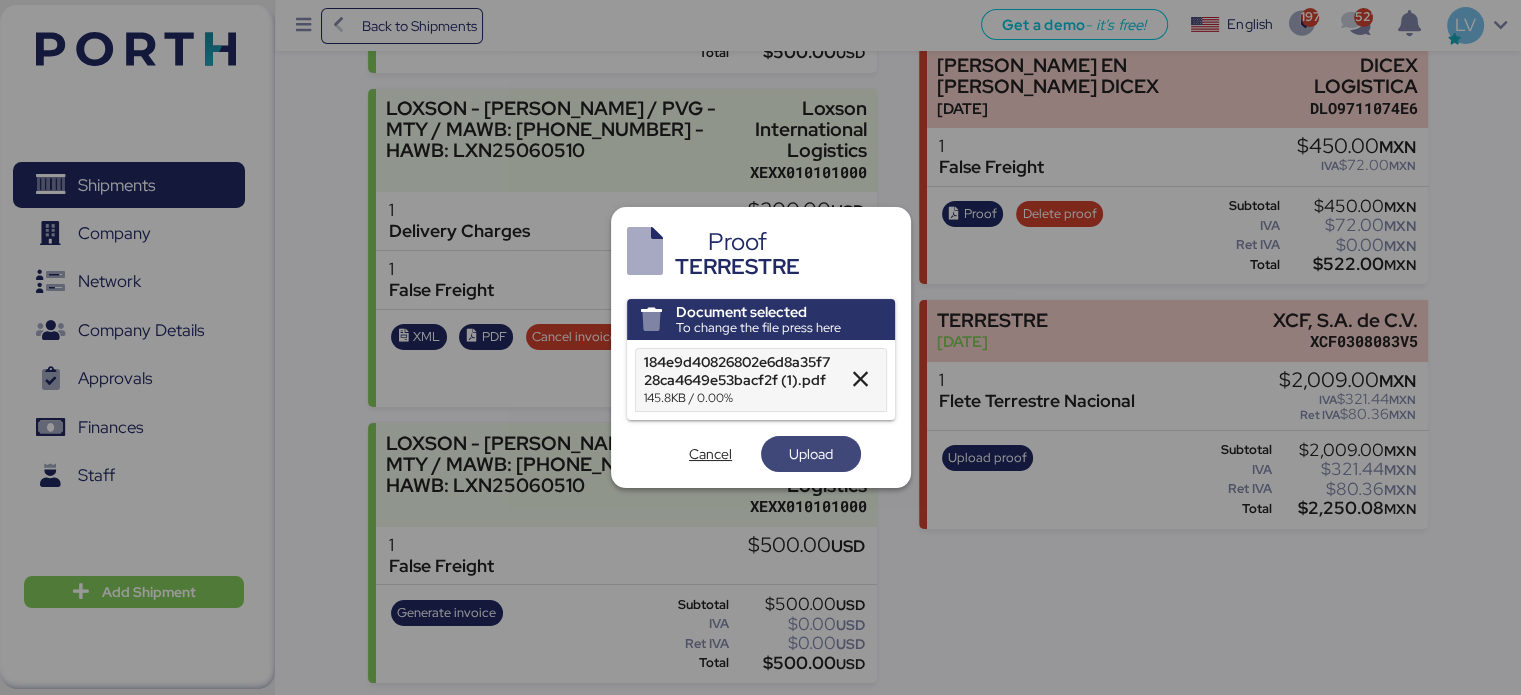 click on "Upload" at bounding box center (811, 454) 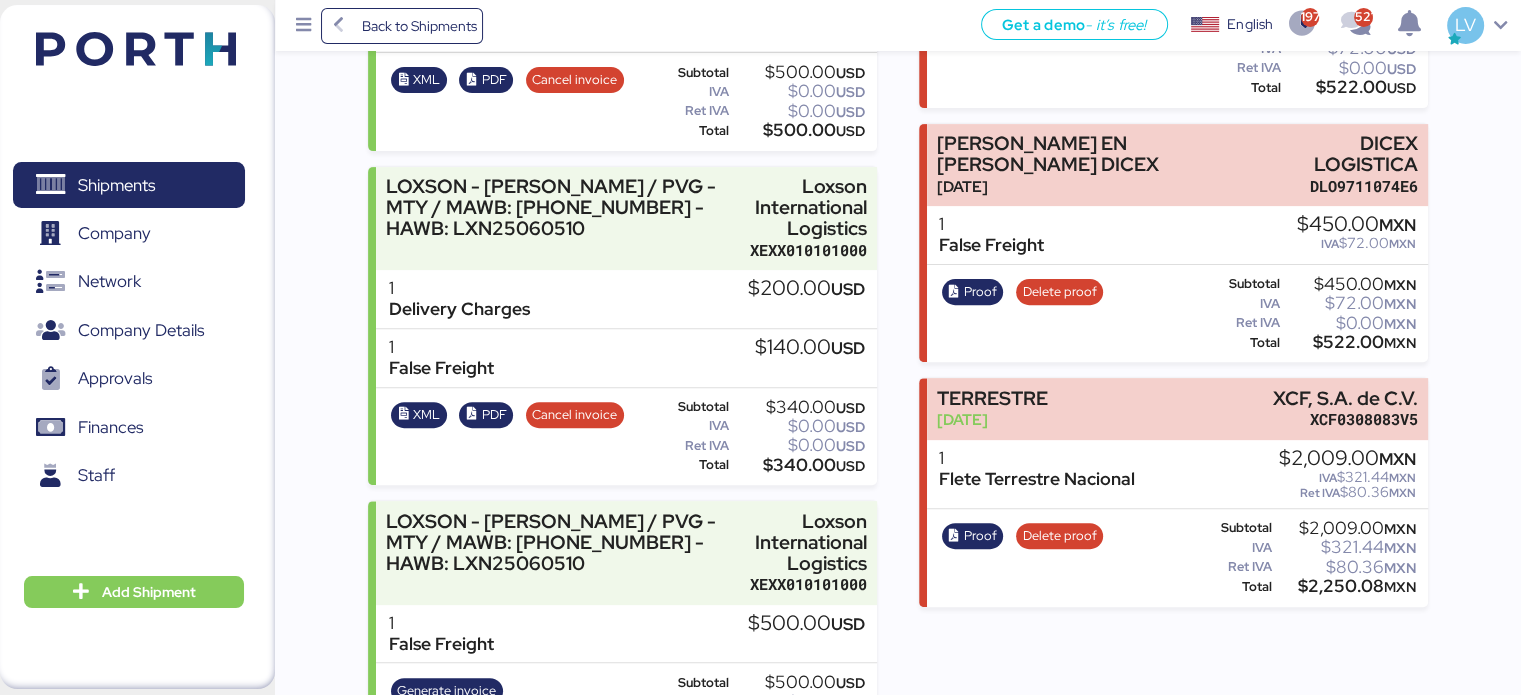 scroll, scrollTop: 748, scrollLeft: 0, axis: vertical 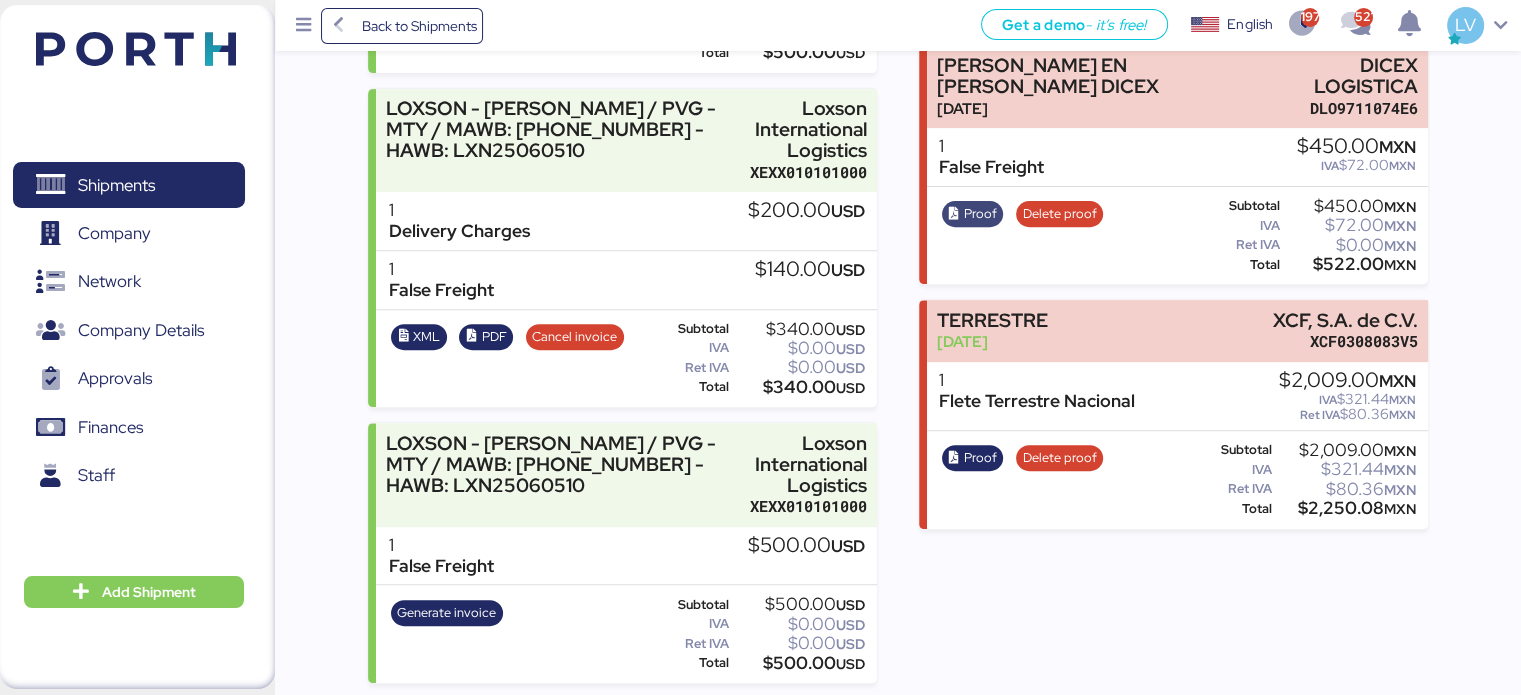 click on "Proof" at bounding box center (980, 214) 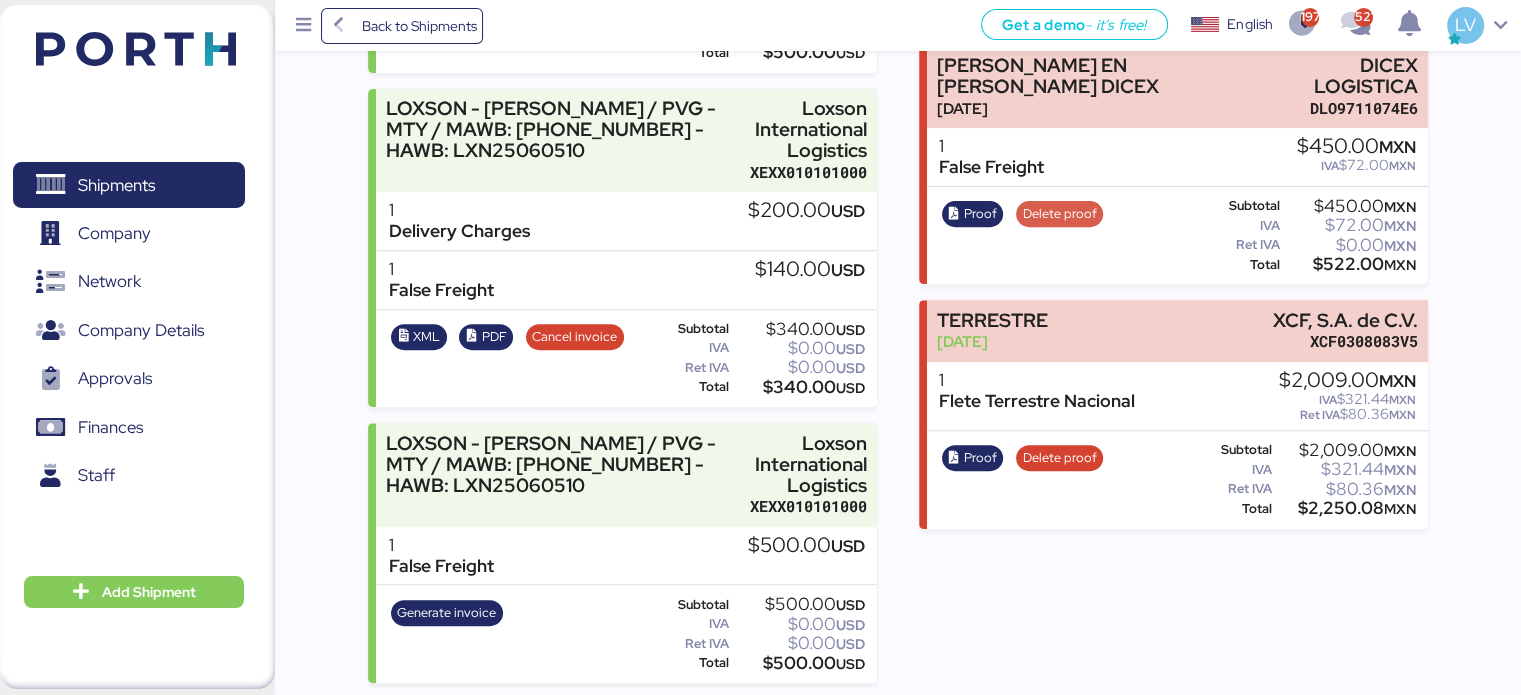 click on "Delete proof" at bounding box center (1060, 214) 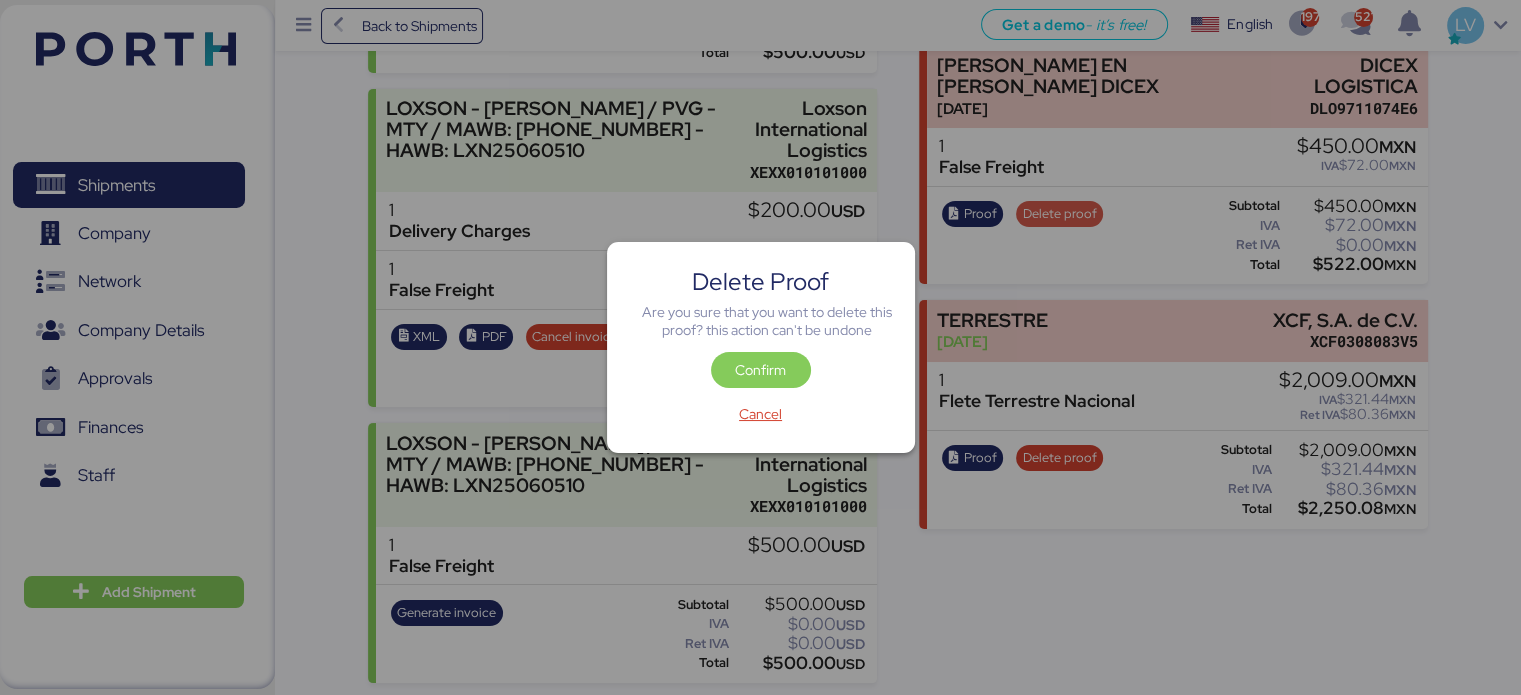 scroll, scrollTop: 0, scrollLeft: 0, axis: both 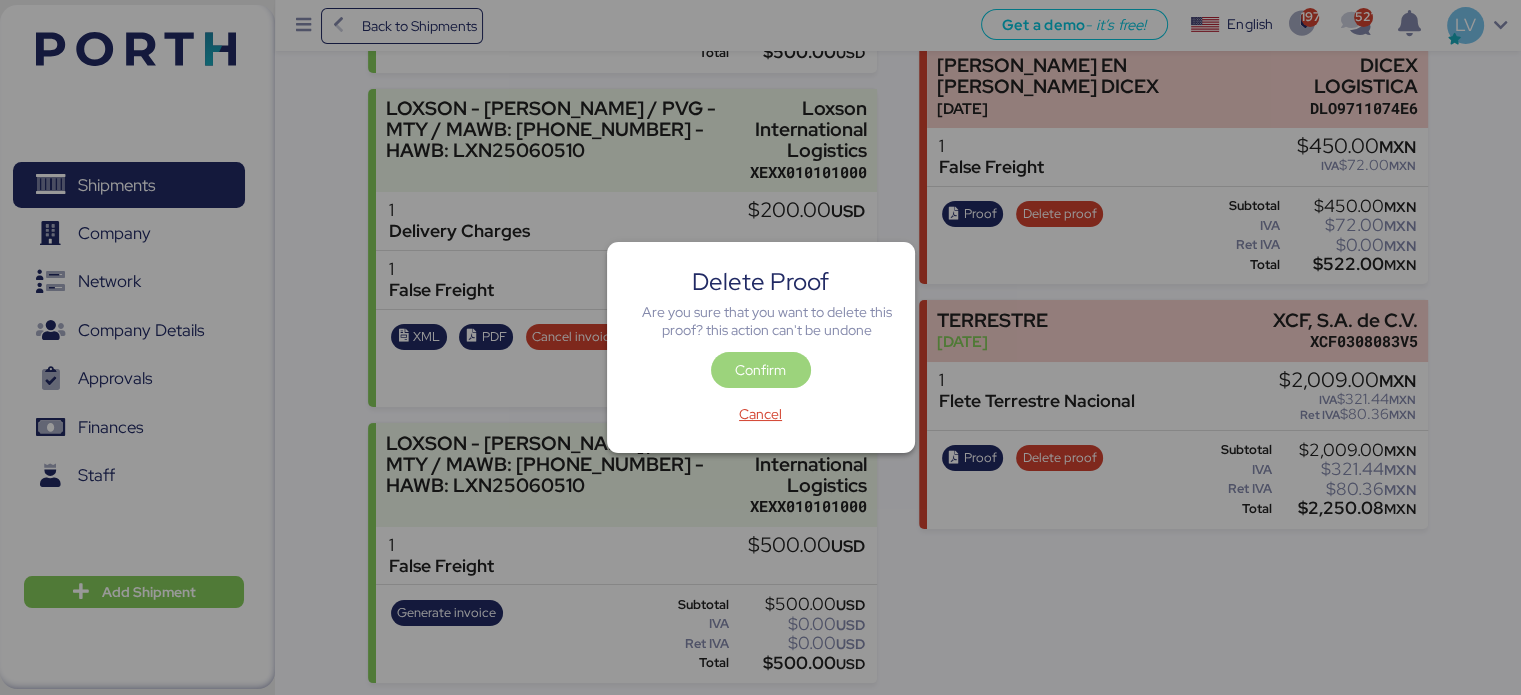 click on "Confirm" at bounding box center [760, 370] 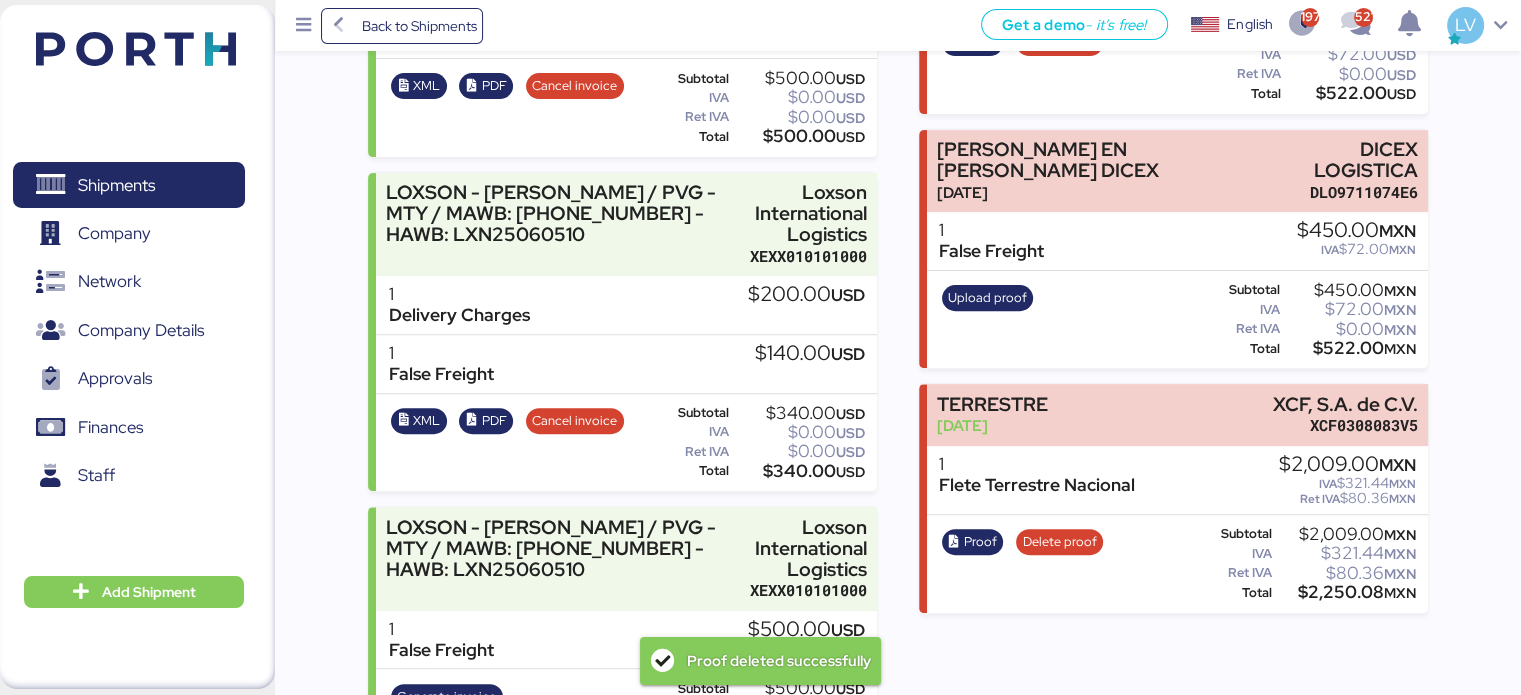 scroll, scrollTop: 748, scrollLeft: 0, axis: vertical 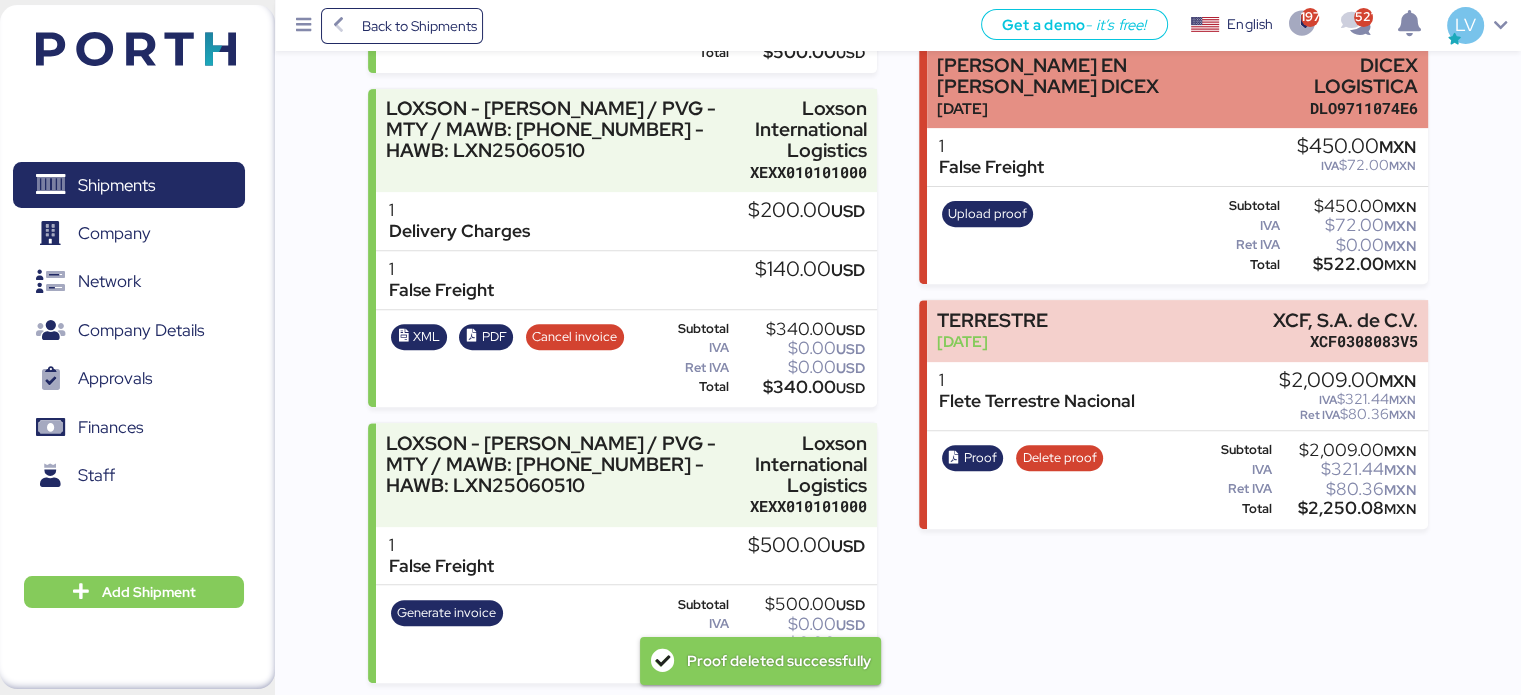 click on "[PERSON_NAME] EN [PERSON_NAME] DICEX [DATE] DICEX LOGISTICA DLO9711074E6" at bounding box center (1177, 87) 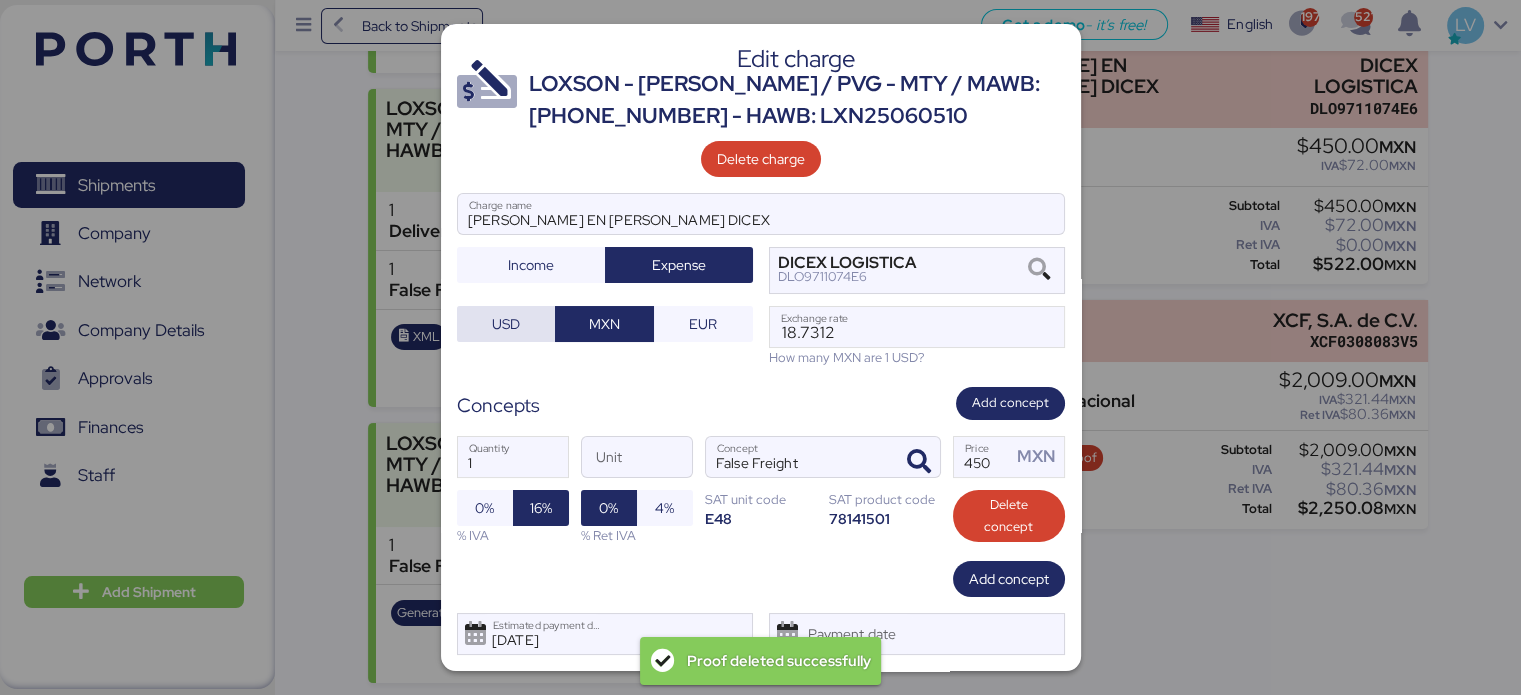 click on "USD" at bounding box center [506, 324] 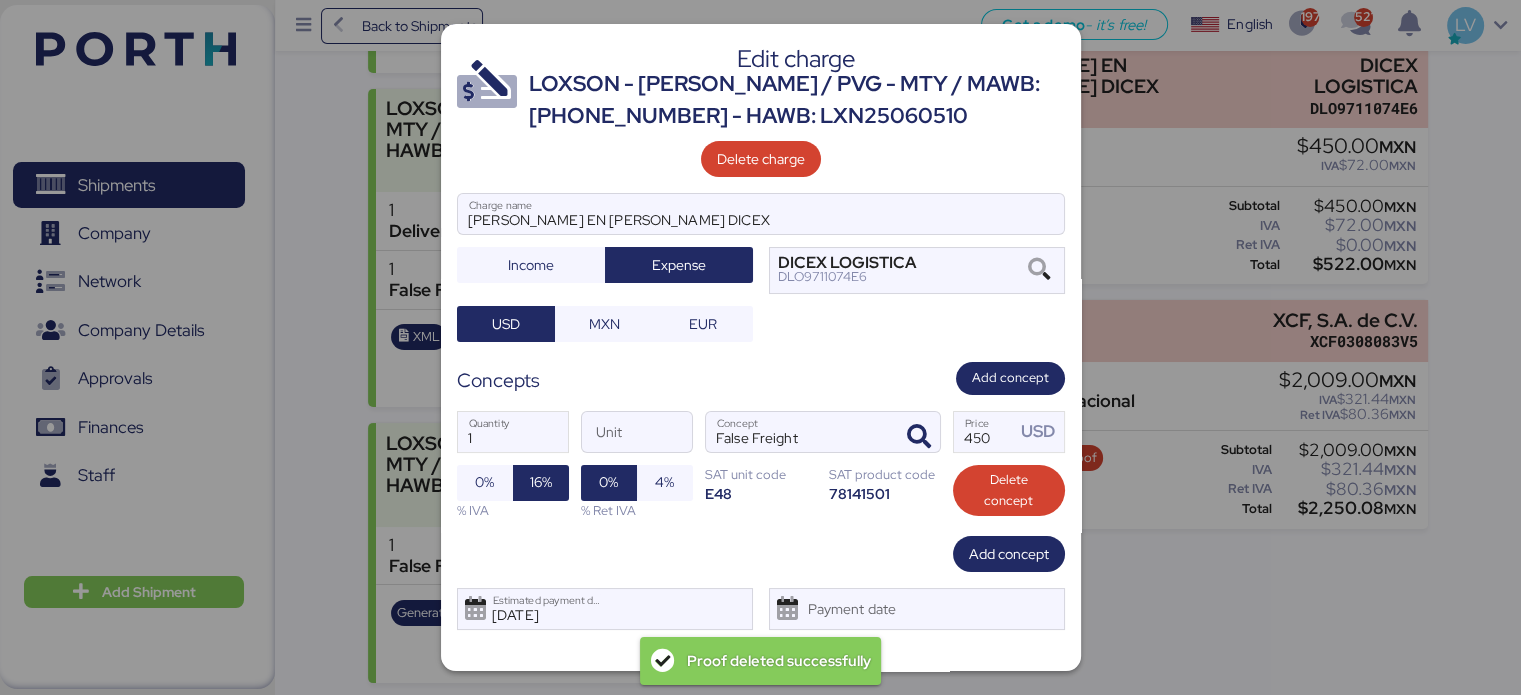 scroll, scrollTop: 20, scrollLeft: 0, axis: vertical 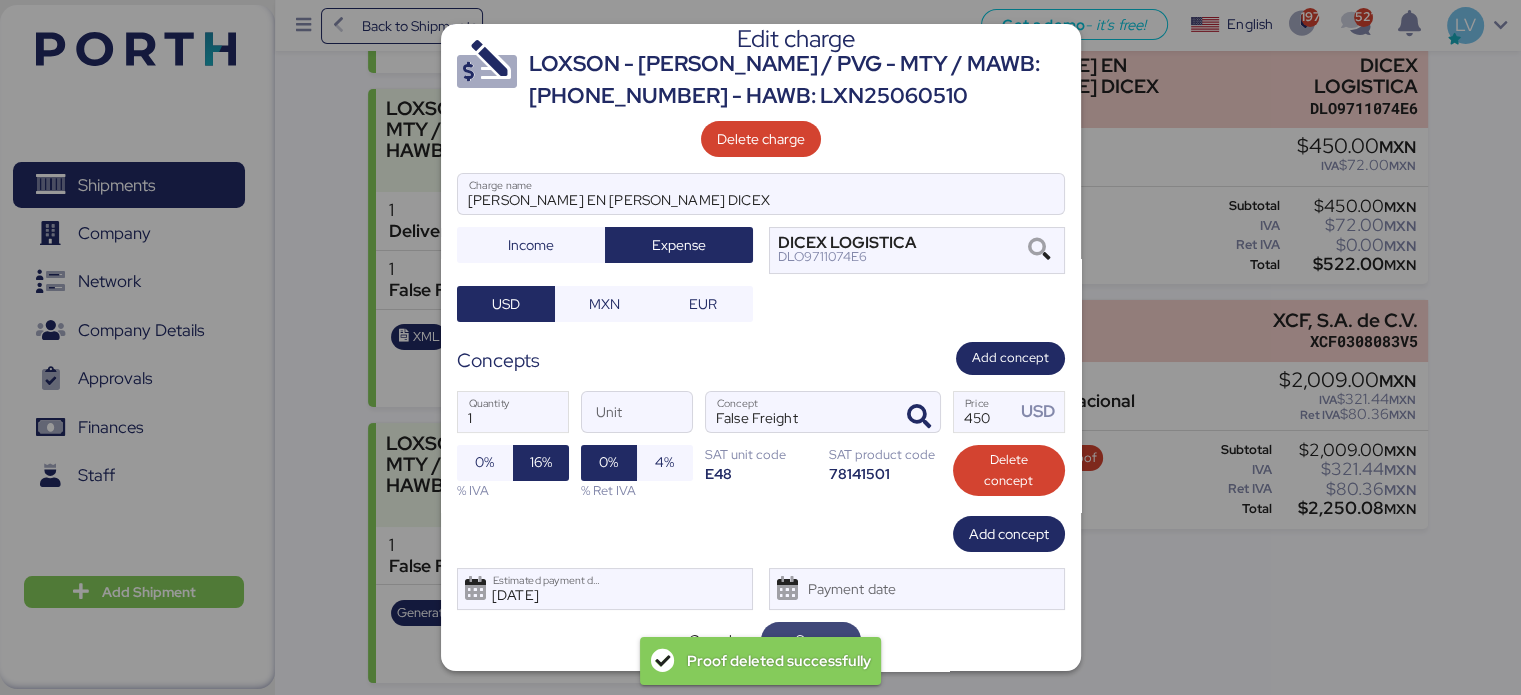 click on "Save" at bounding box center [811, 640] 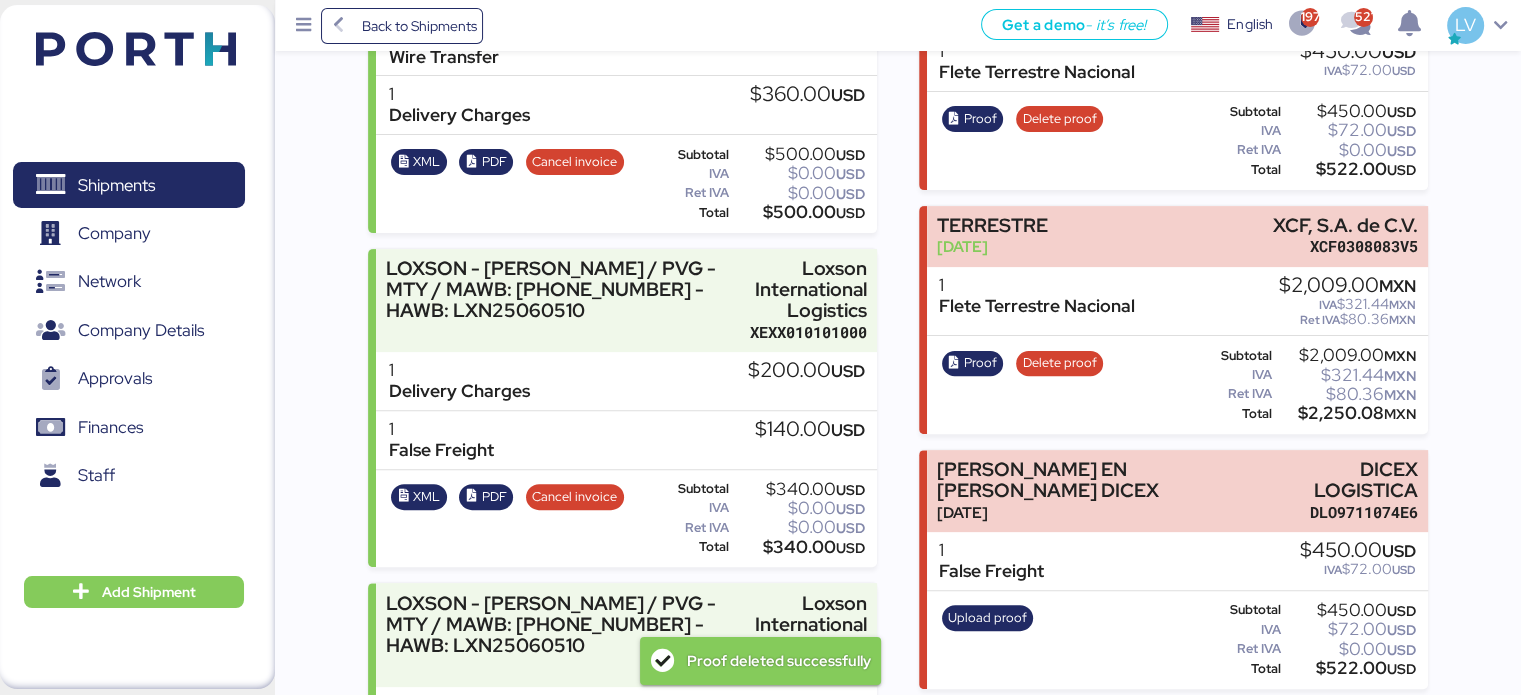 scroll, scrollTop: 698, scrollLeft: 0, axis: vertical 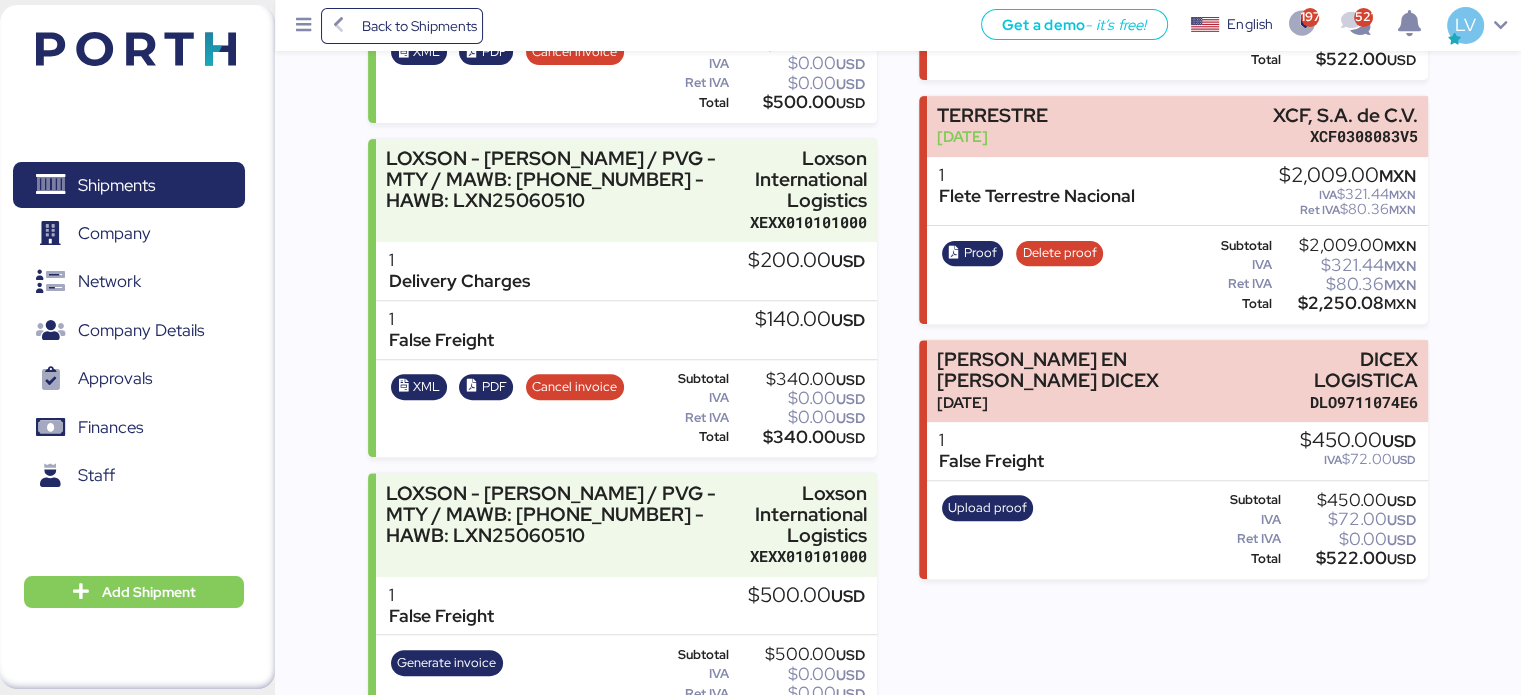 click on "Upload proof" at bounding box center (987, 530) 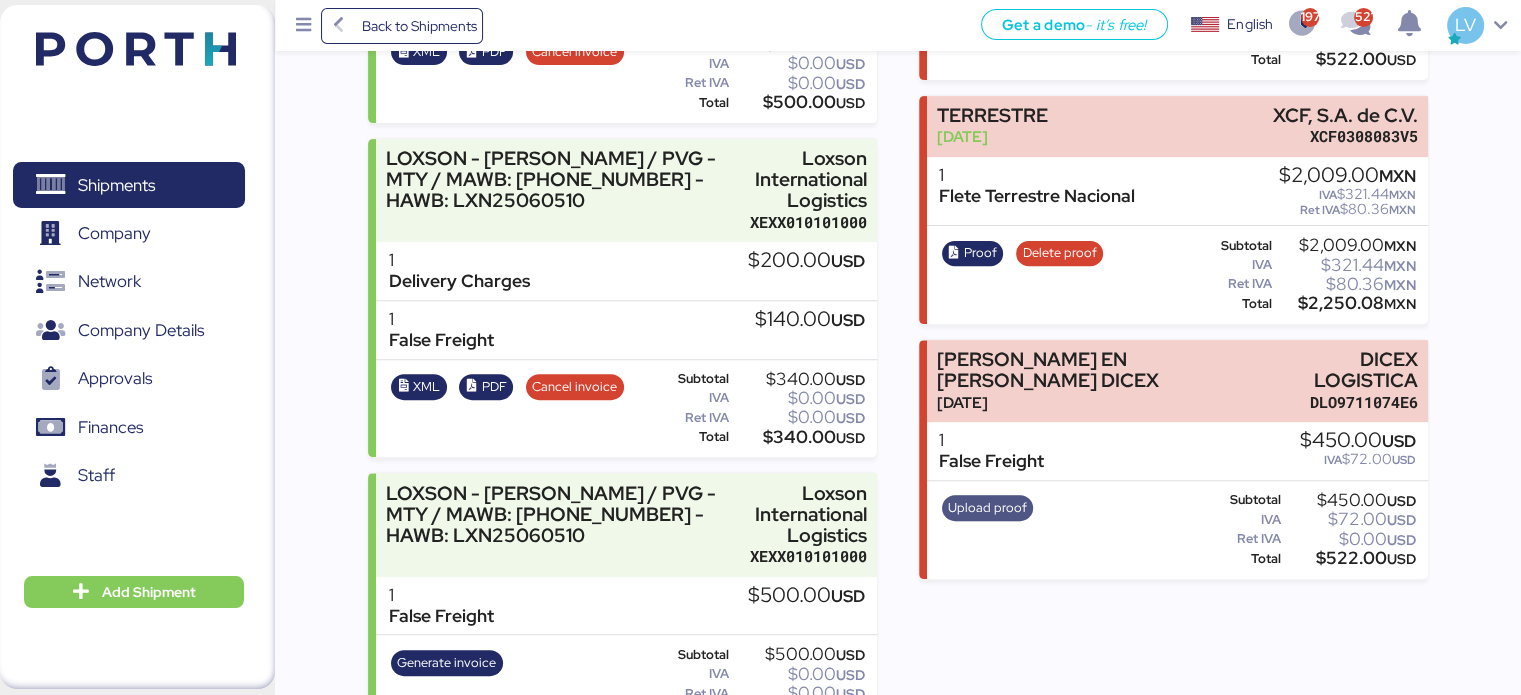 drag, startPoint x: 1011, startPoint y: 467, endPoint x: 987, endPoint y: 475, distance: 25.298222 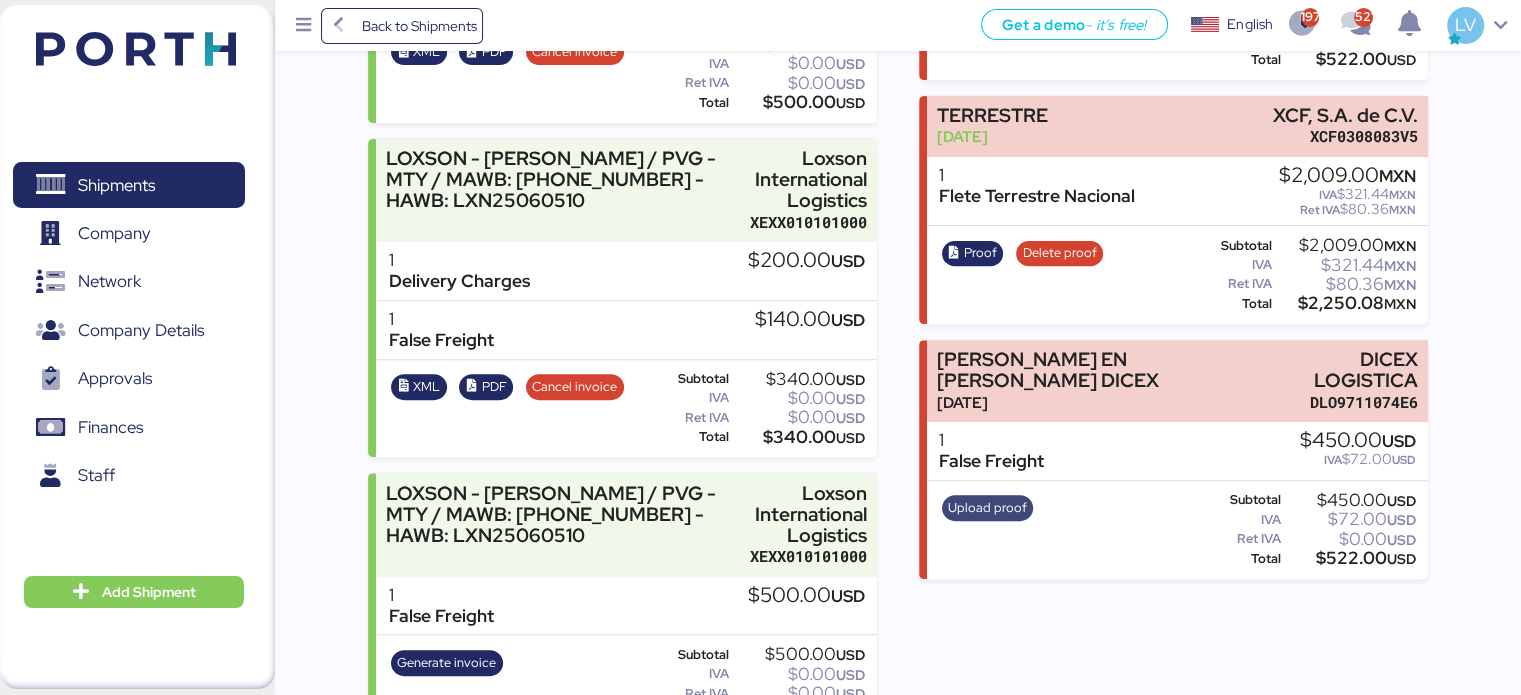 click on "Upload proof" at bounding box center [987, 508] 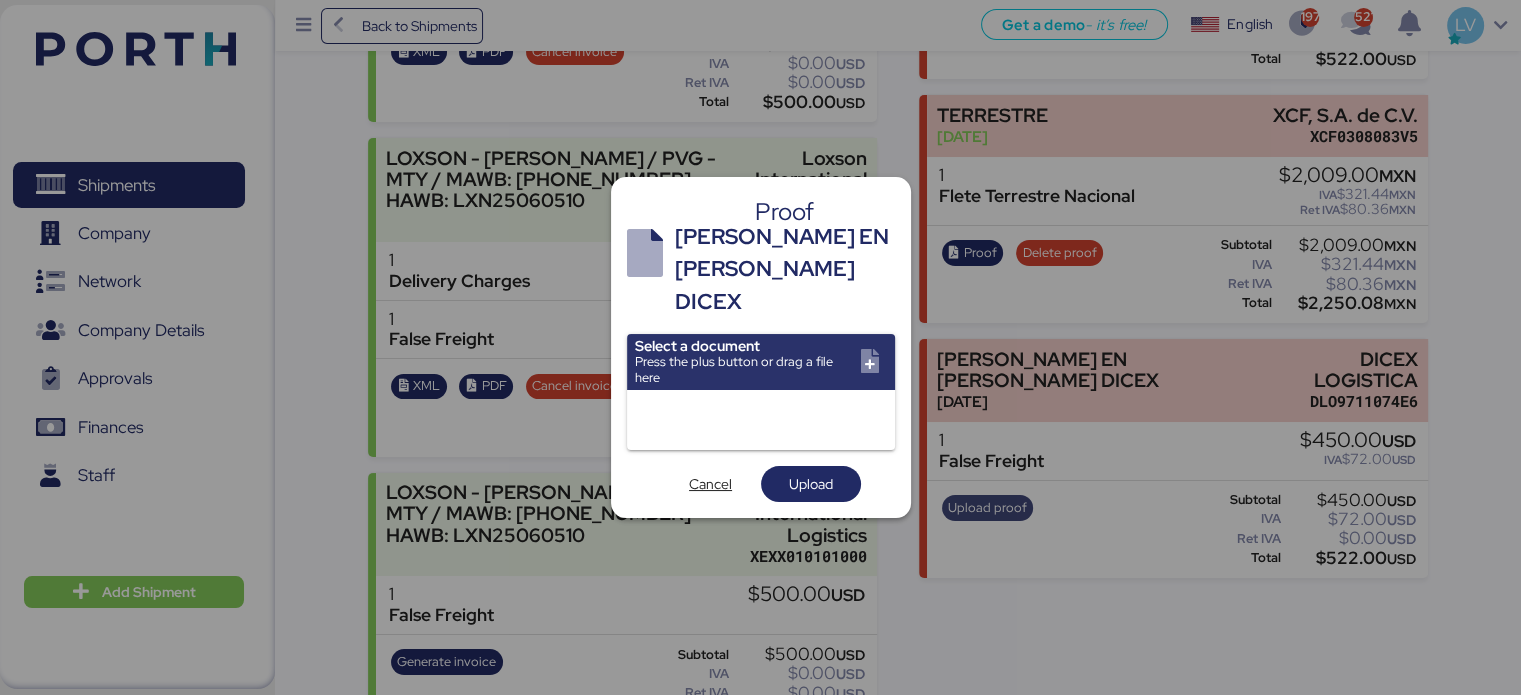 scroll, scrollTop: 0, scrollLeft: 0, axis: both 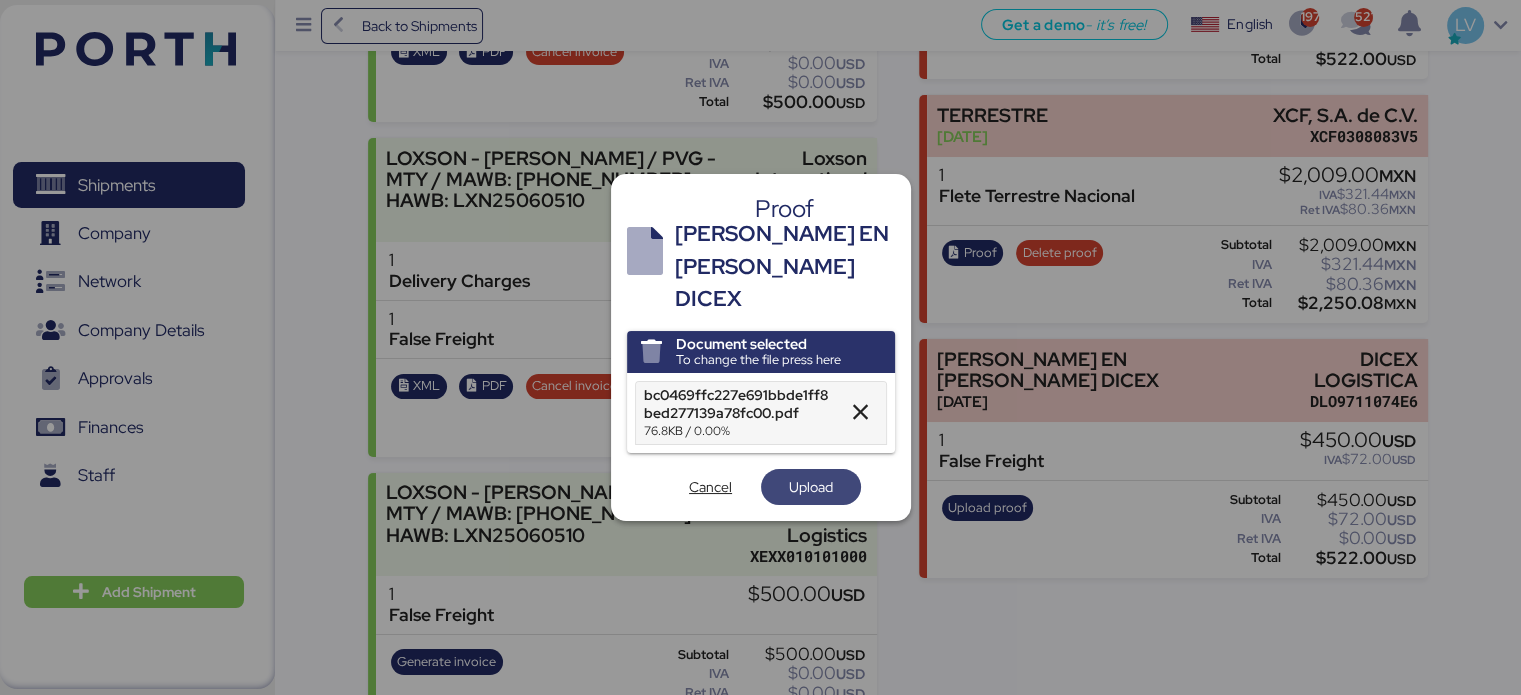 click on "Upload" at bounding box center (811, 487) 